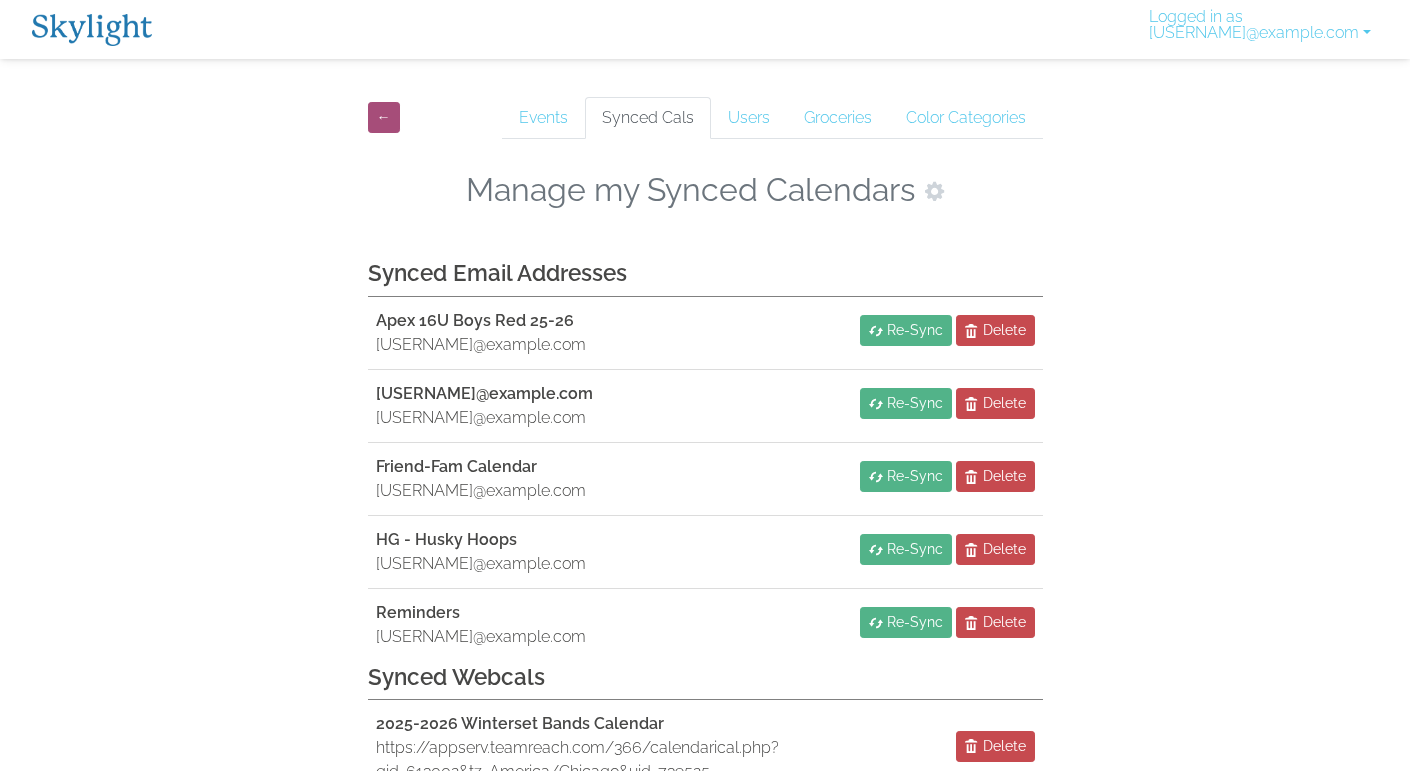scroll, scrollTop: 105, scrollLeft: 0, axis: vertical 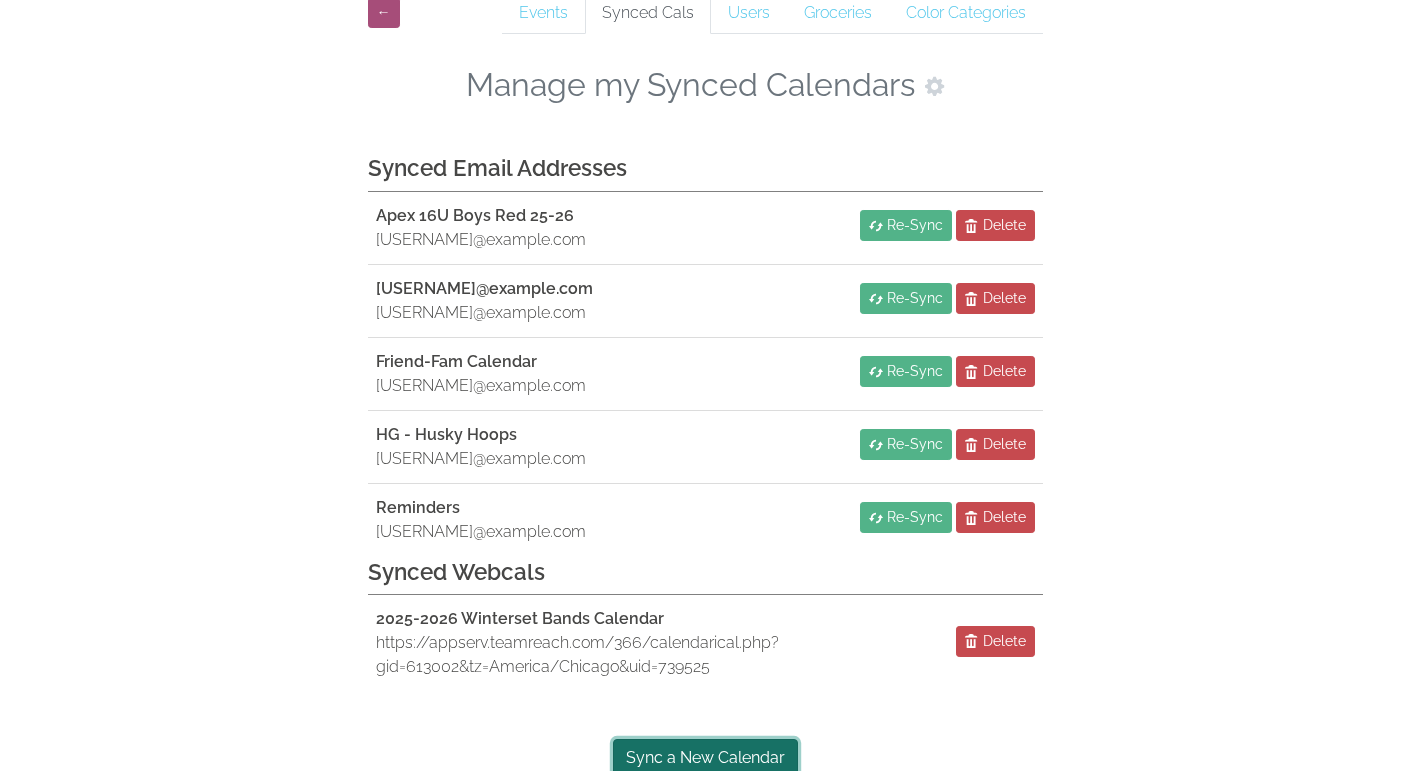 click on "Sync a New Calendar" at bounding box center [705, 758] 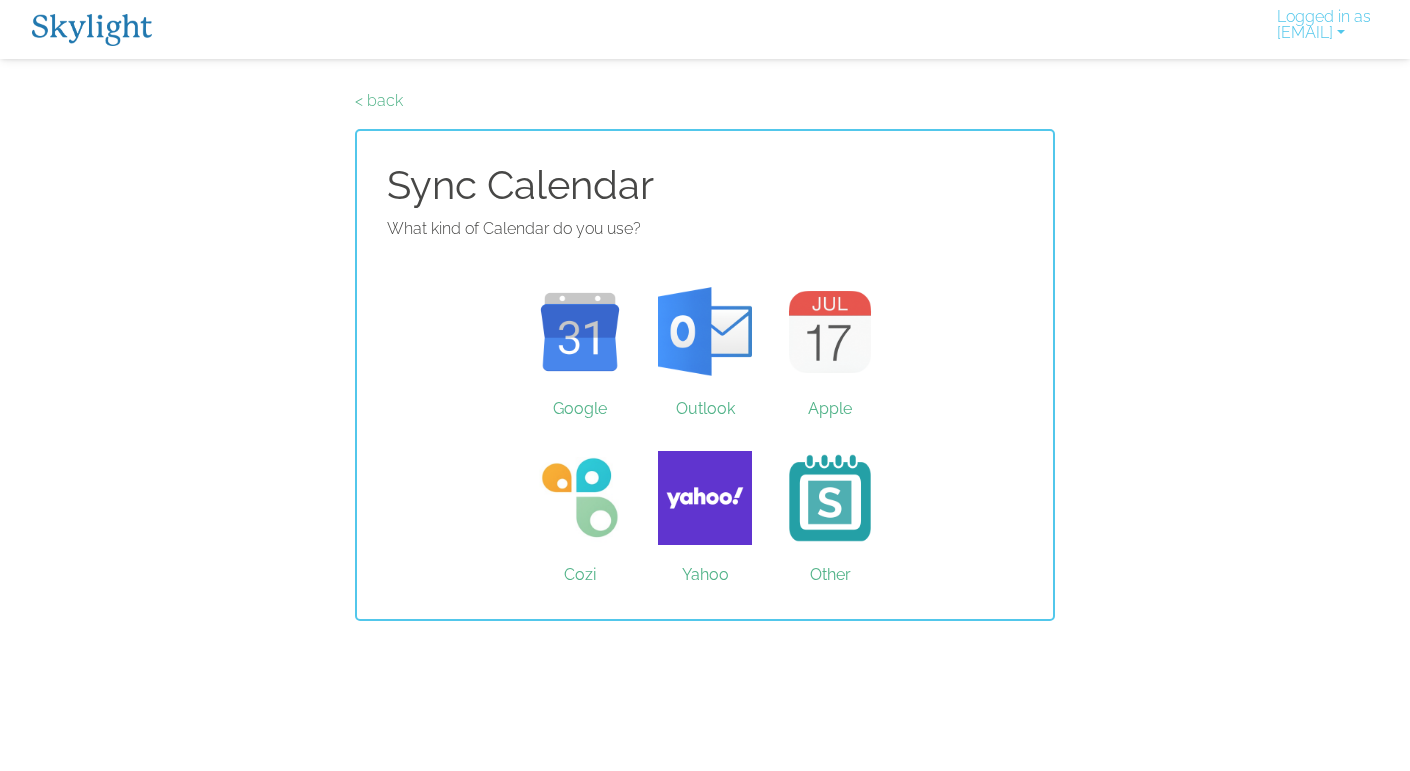scroll, scrollTop: 0, scrollLeft: 0, axis: both 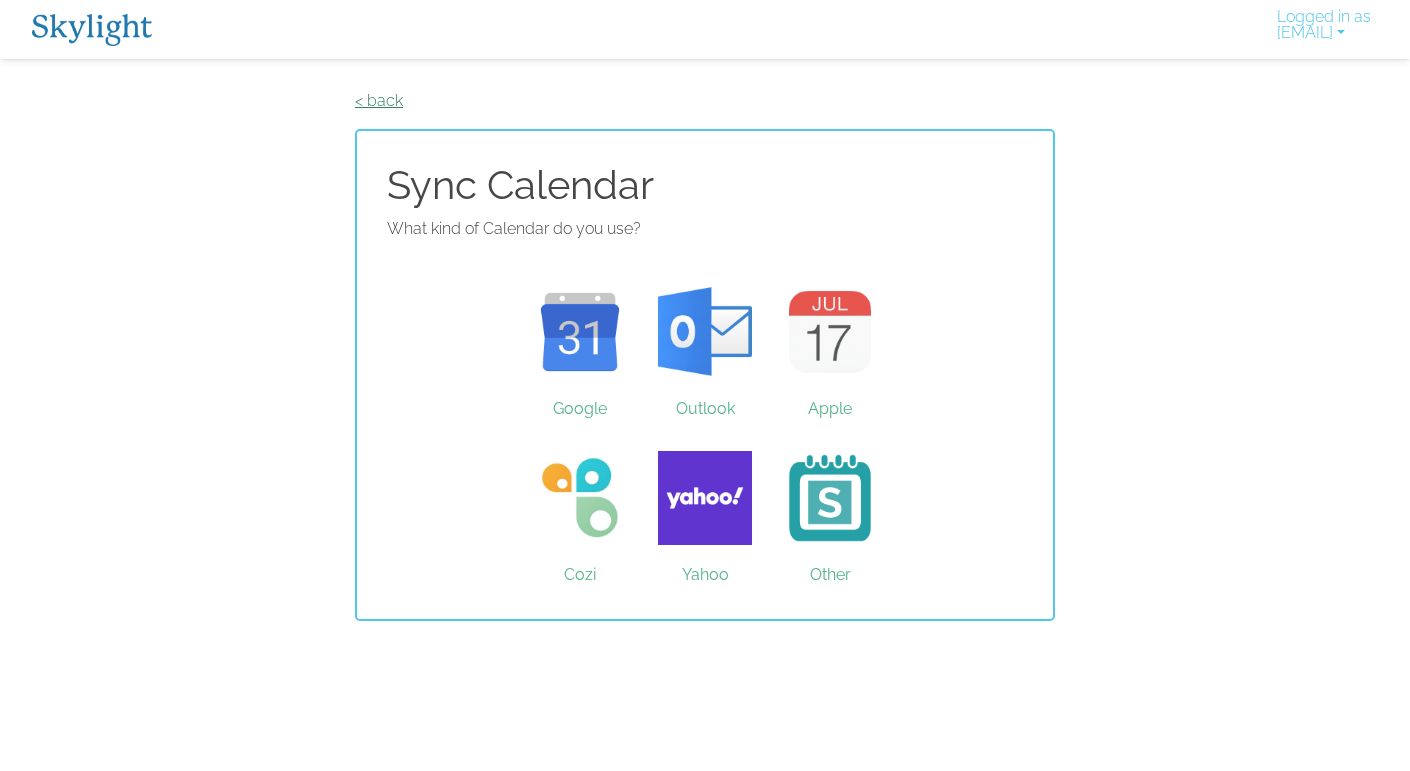 click on "< back" at bounding box center (379, 100) 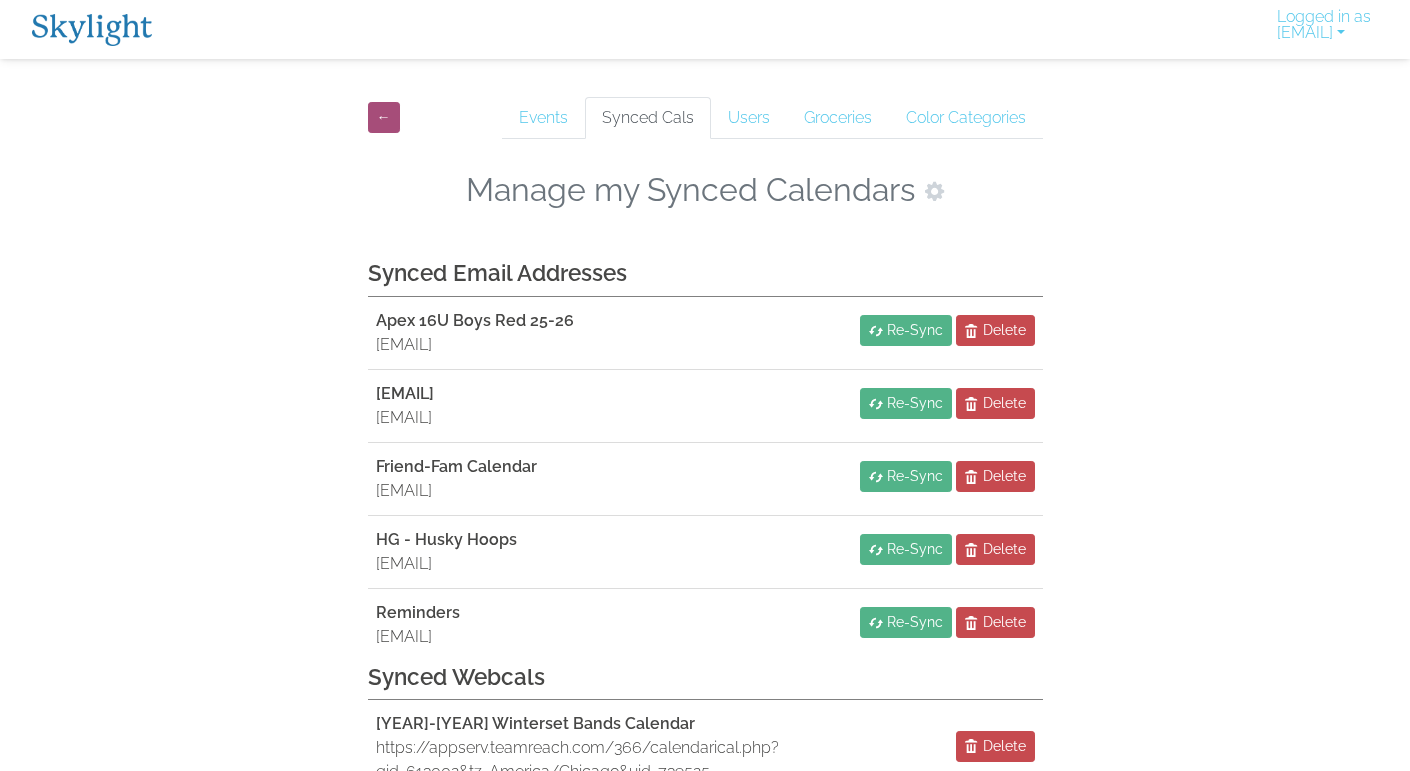 scroll, scrollTop: 0, scrollLeft: 0, axis: both 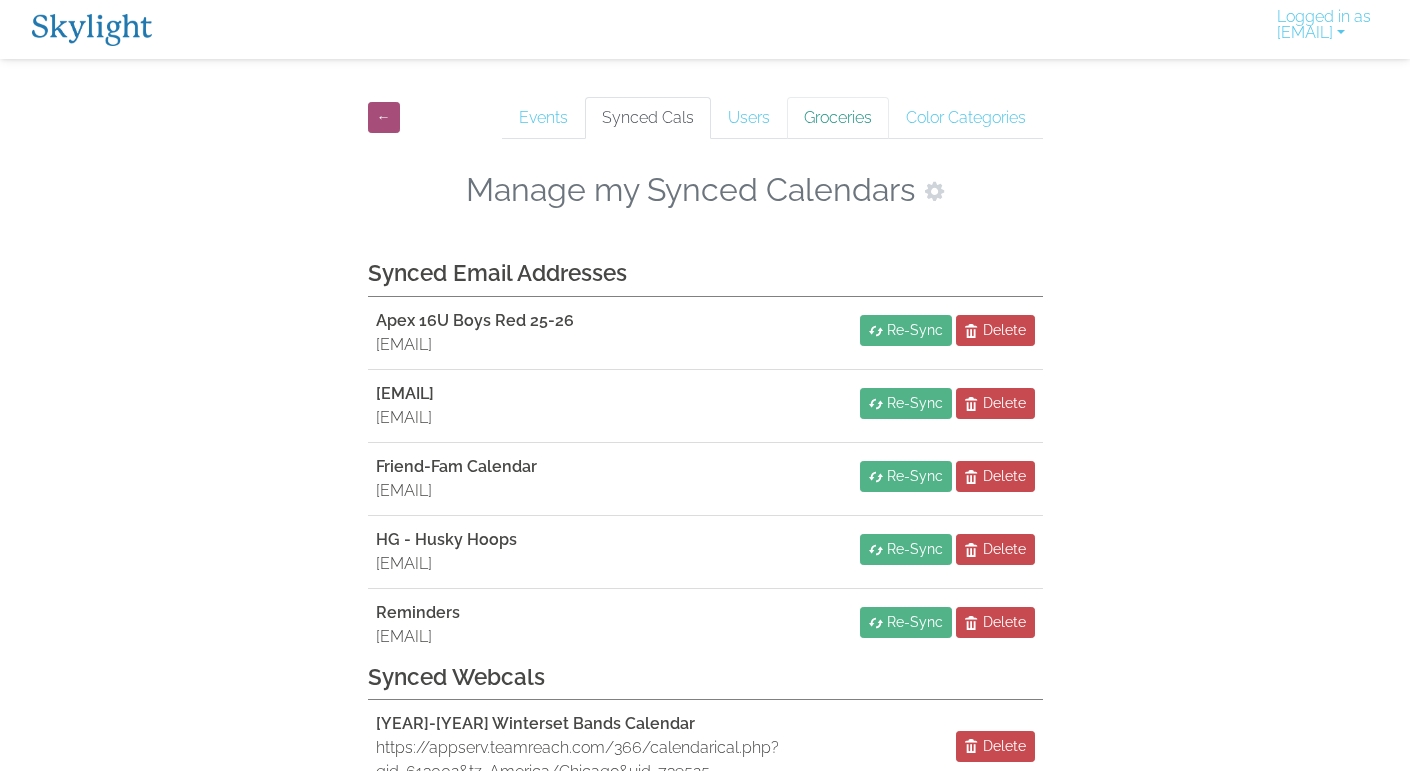 click on "Groceries" at bounding box center [838, 118] 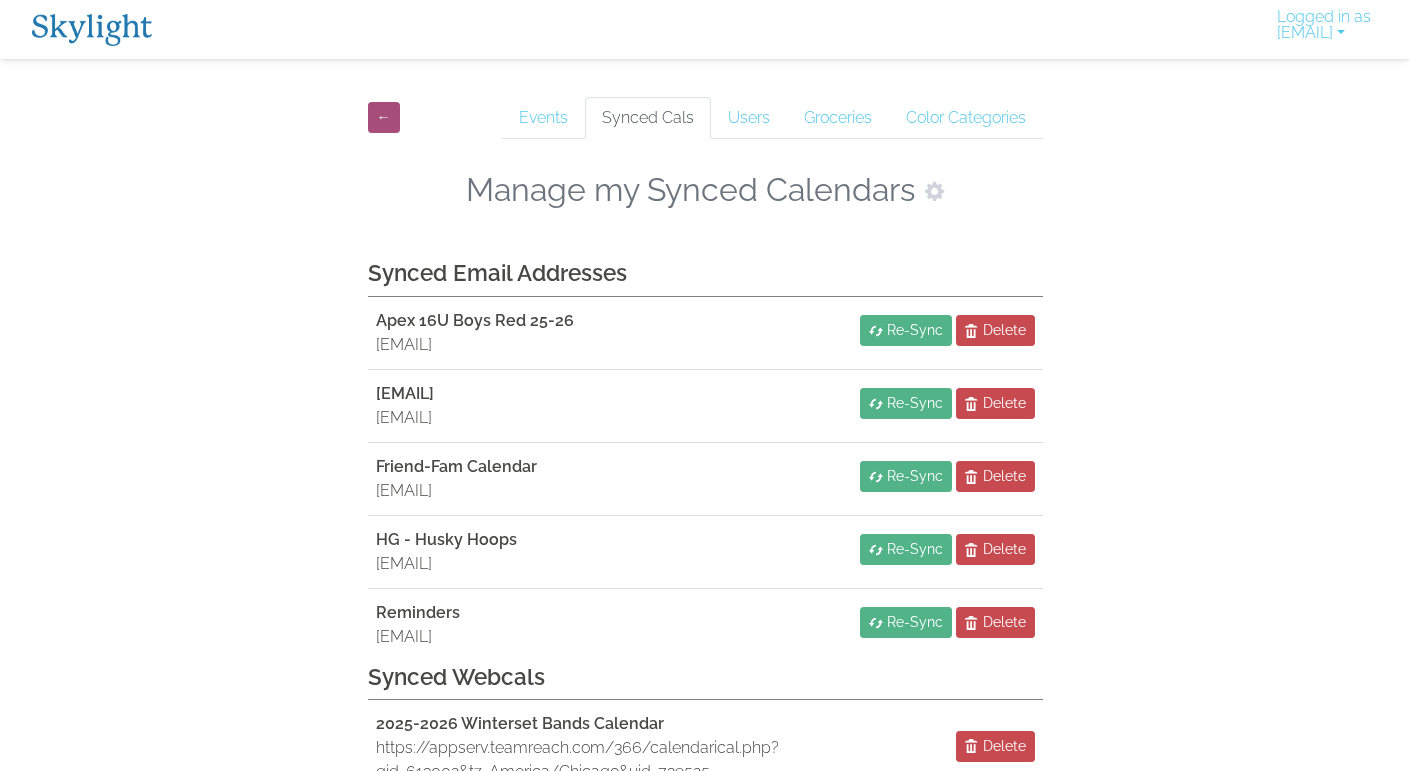 scroll, scrollTop: 0, scrollLeft: 0, axis: both 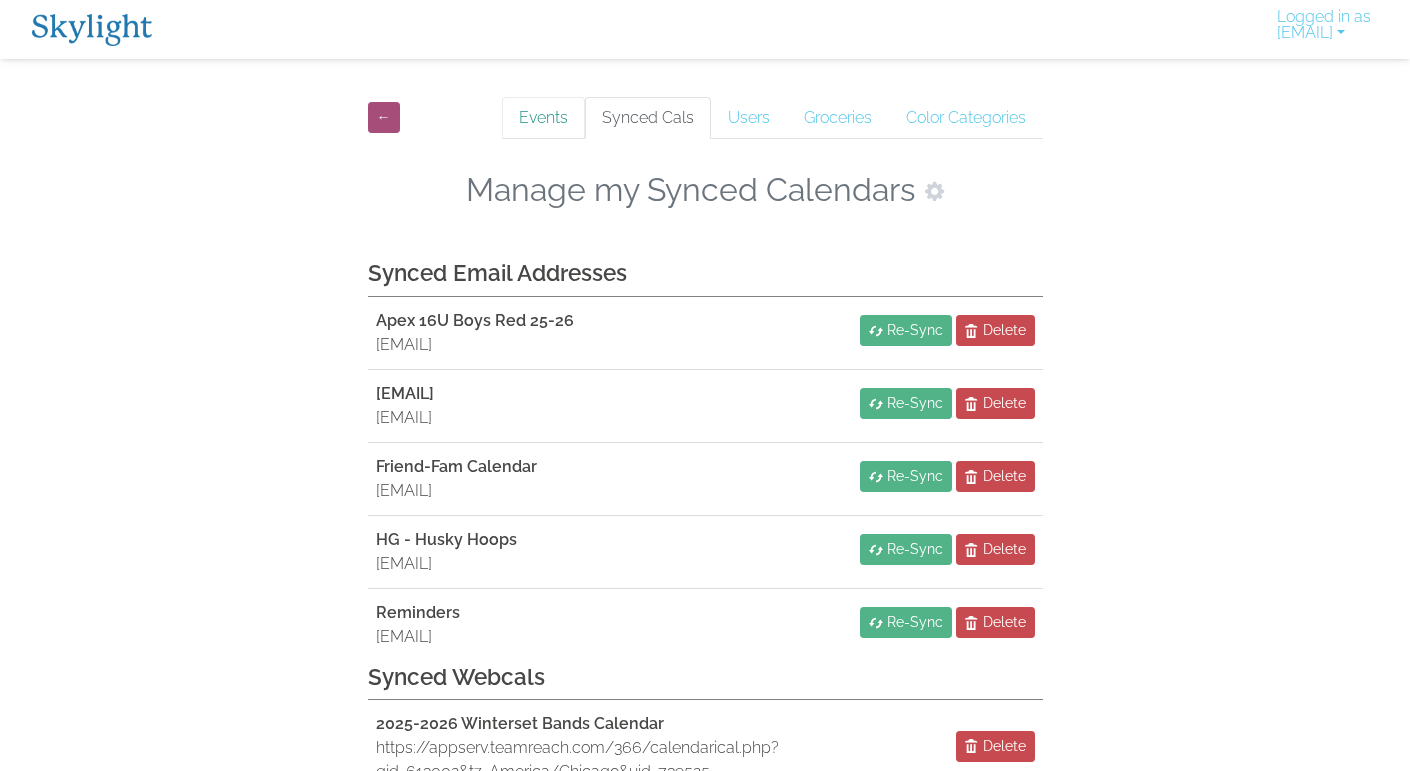 click on "Events" at bounding box center (543, 118) 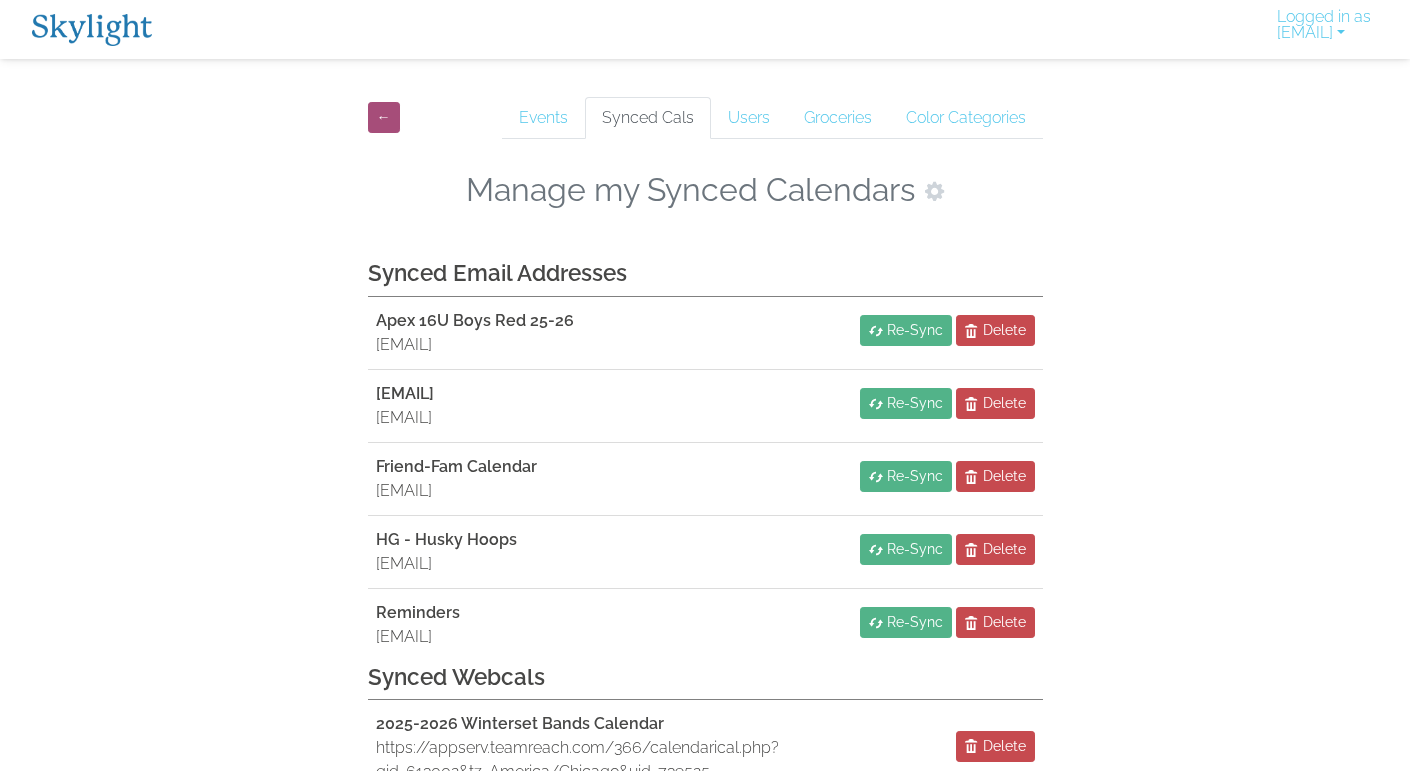 scroll, scrollTop: 105, scrollLeft: 0, axis: vertical 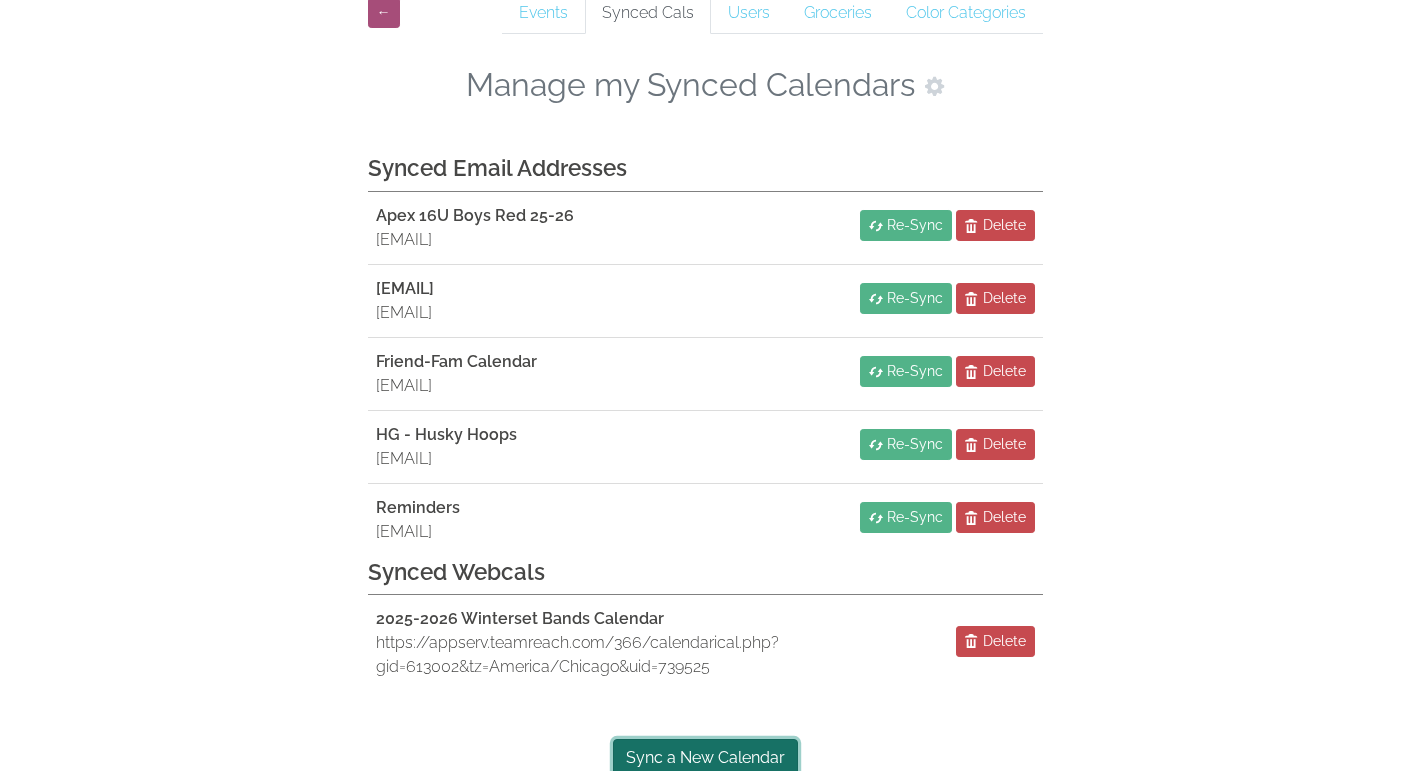 click on "Sync a New Calendar" at bounding box center [705, 758] 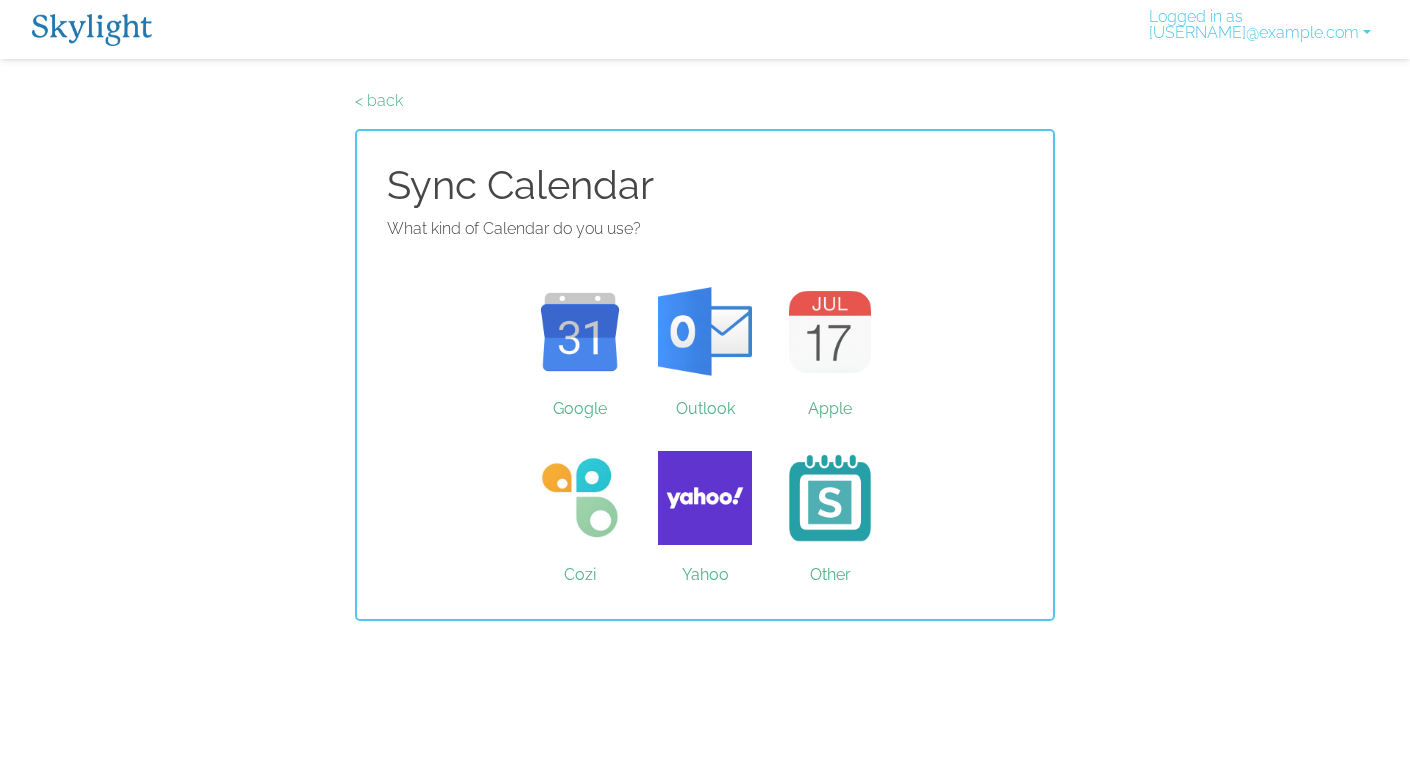 scroll, scrollTop: 0, scrollLeft: 0, axis: both 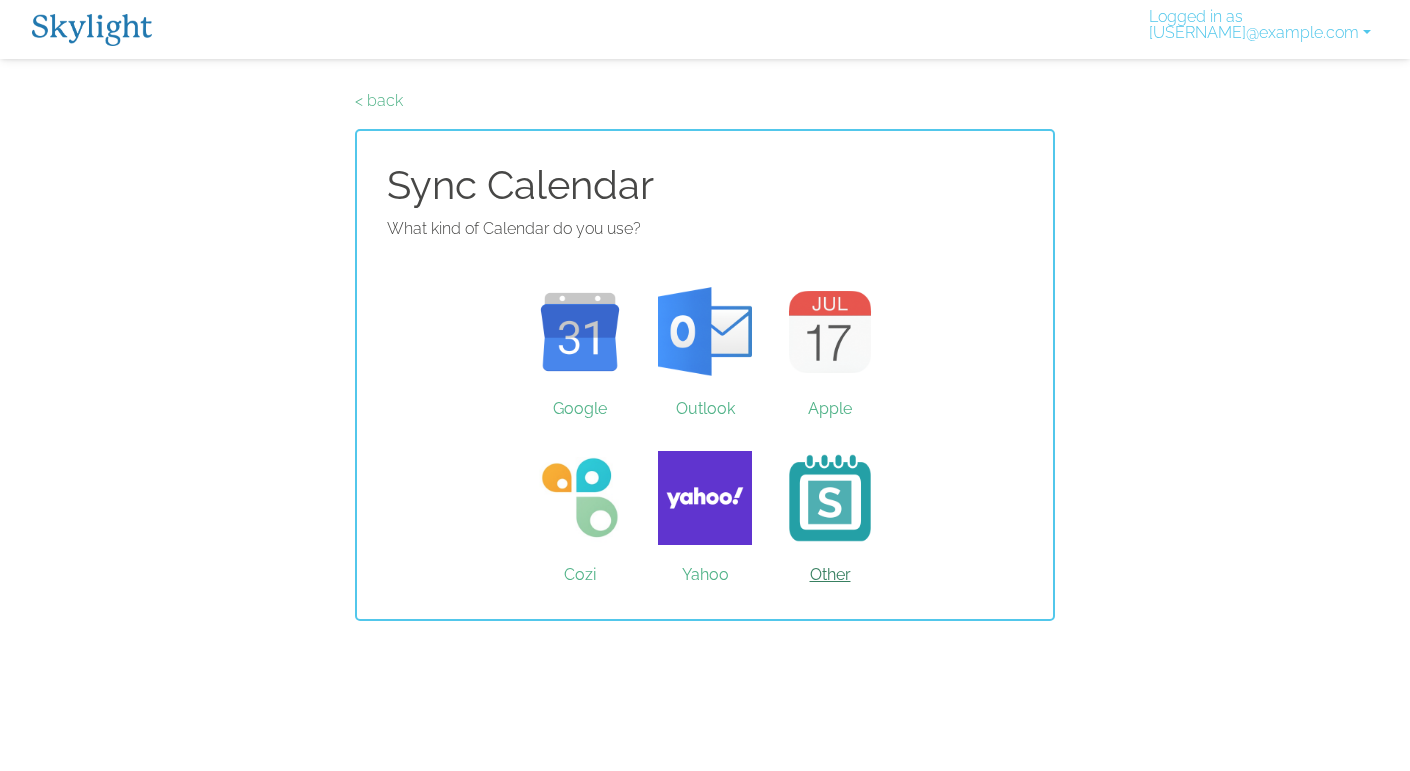 click on "Other" at bounding box center [830, 498] 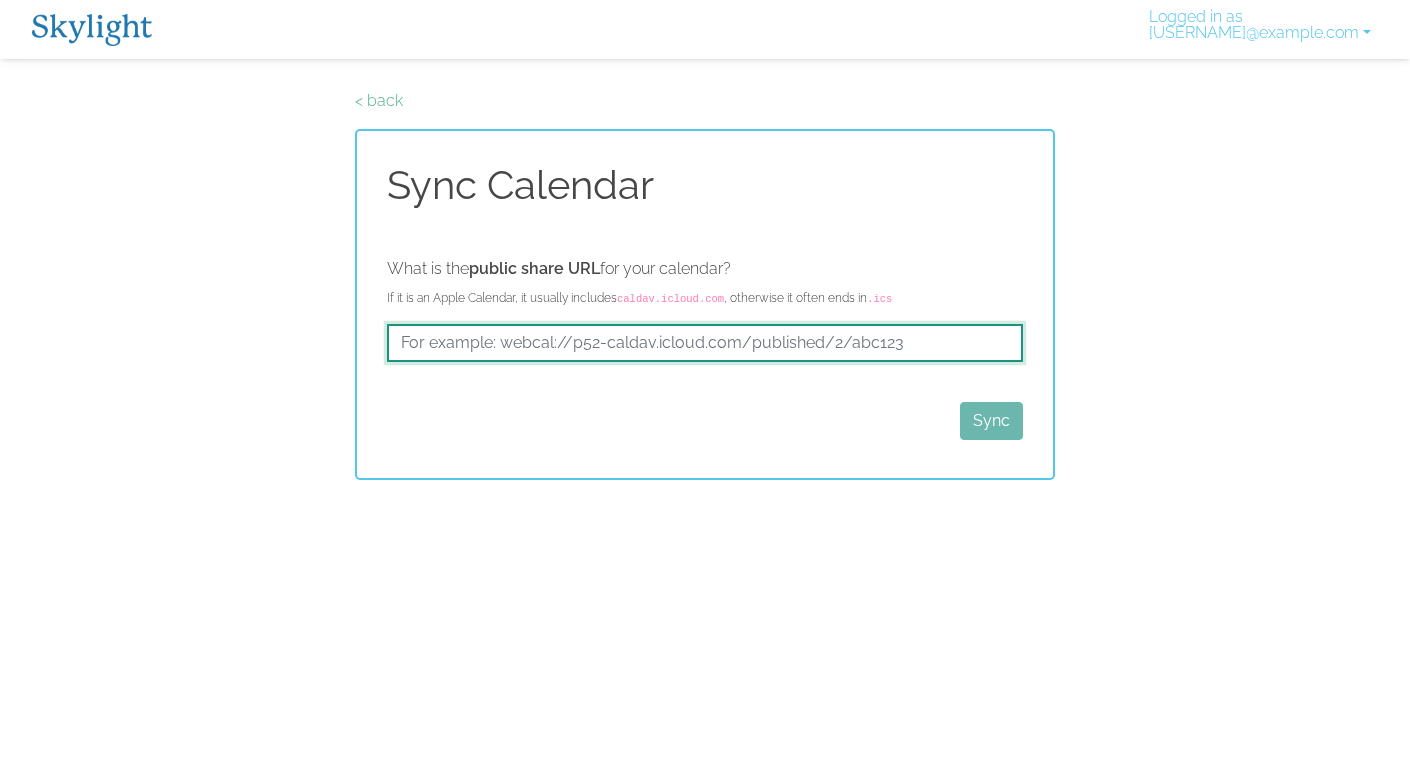 click at bounding box center (705, 343) 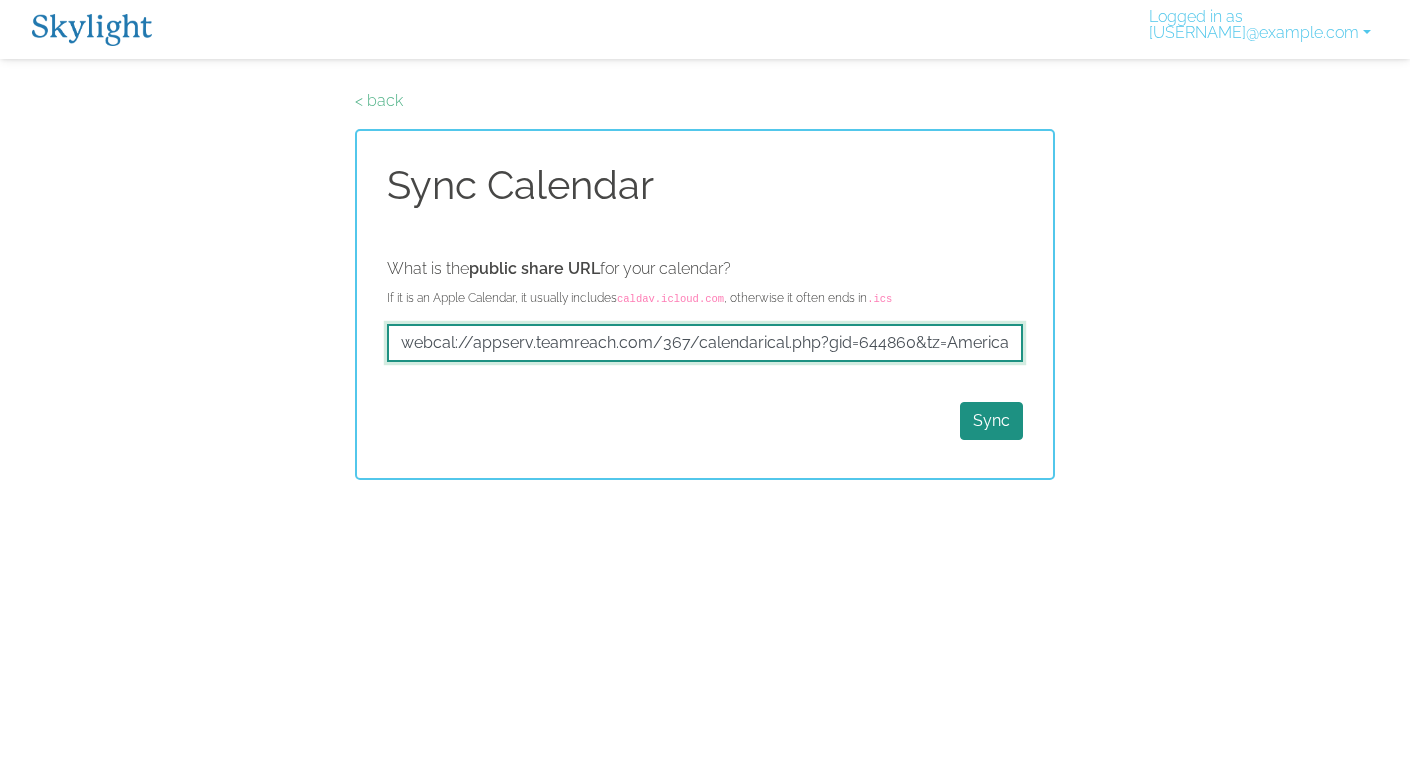scroll, scrollTop: 0, scrollLeft: 154, axis: horizontal 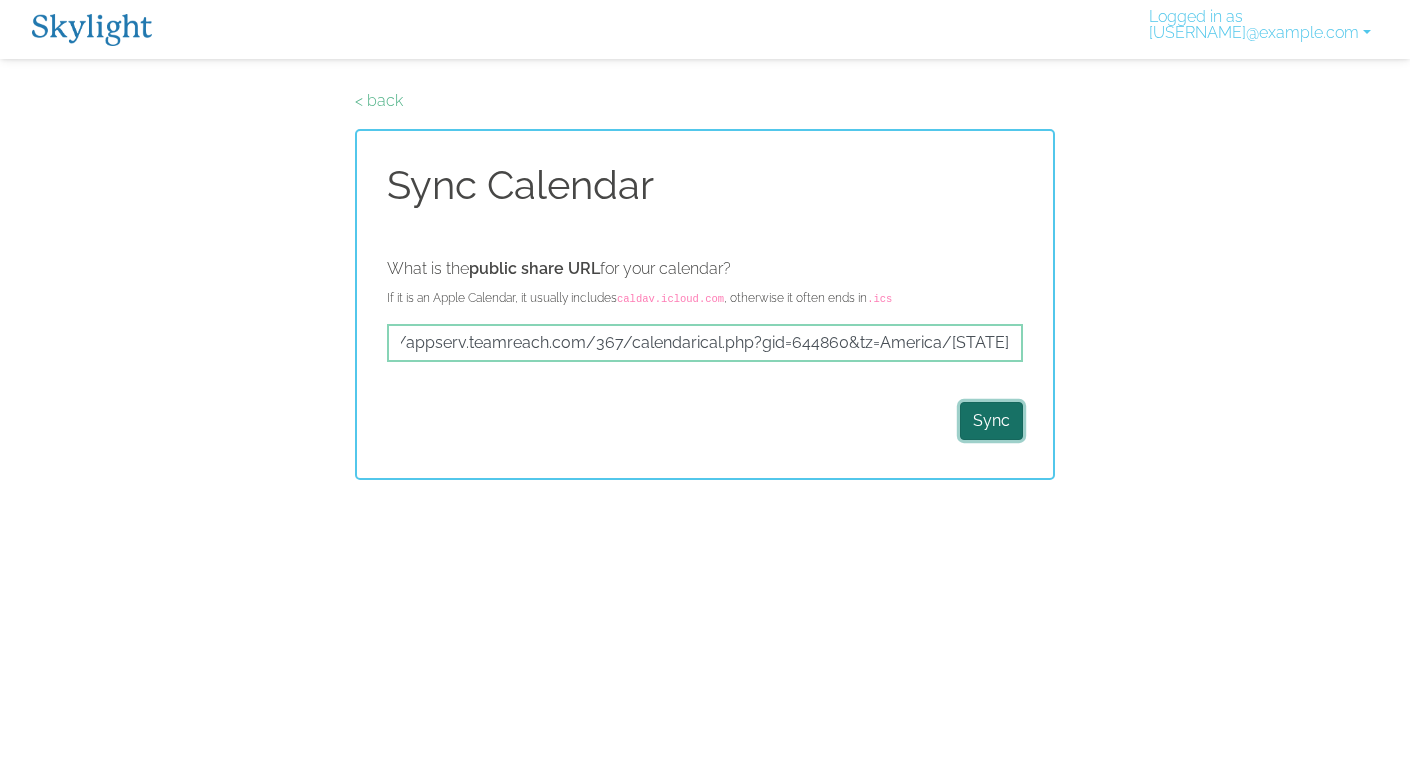 click on "Sync" at bounding box center [991, 421] 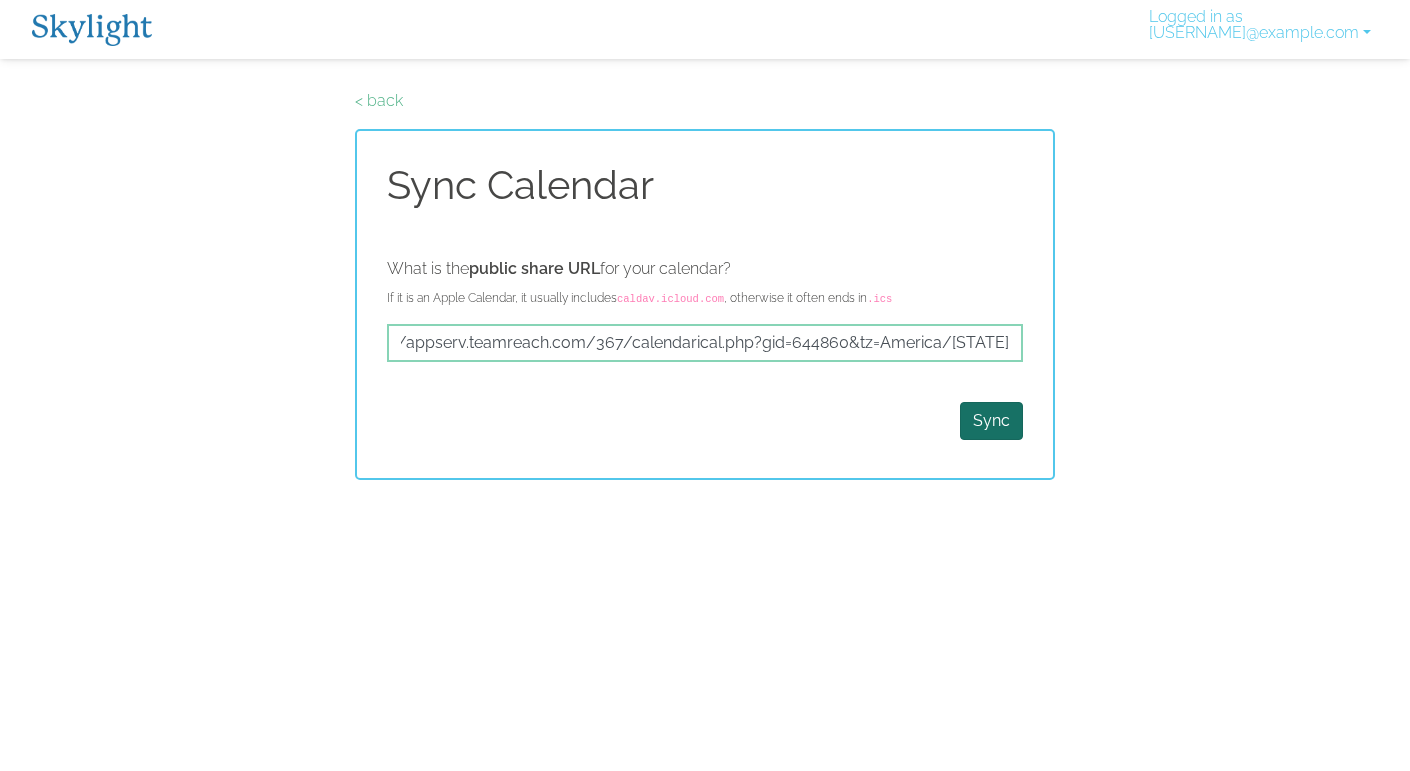 scroll, scrollTop: 0, scrollLeft: 0, axis: both 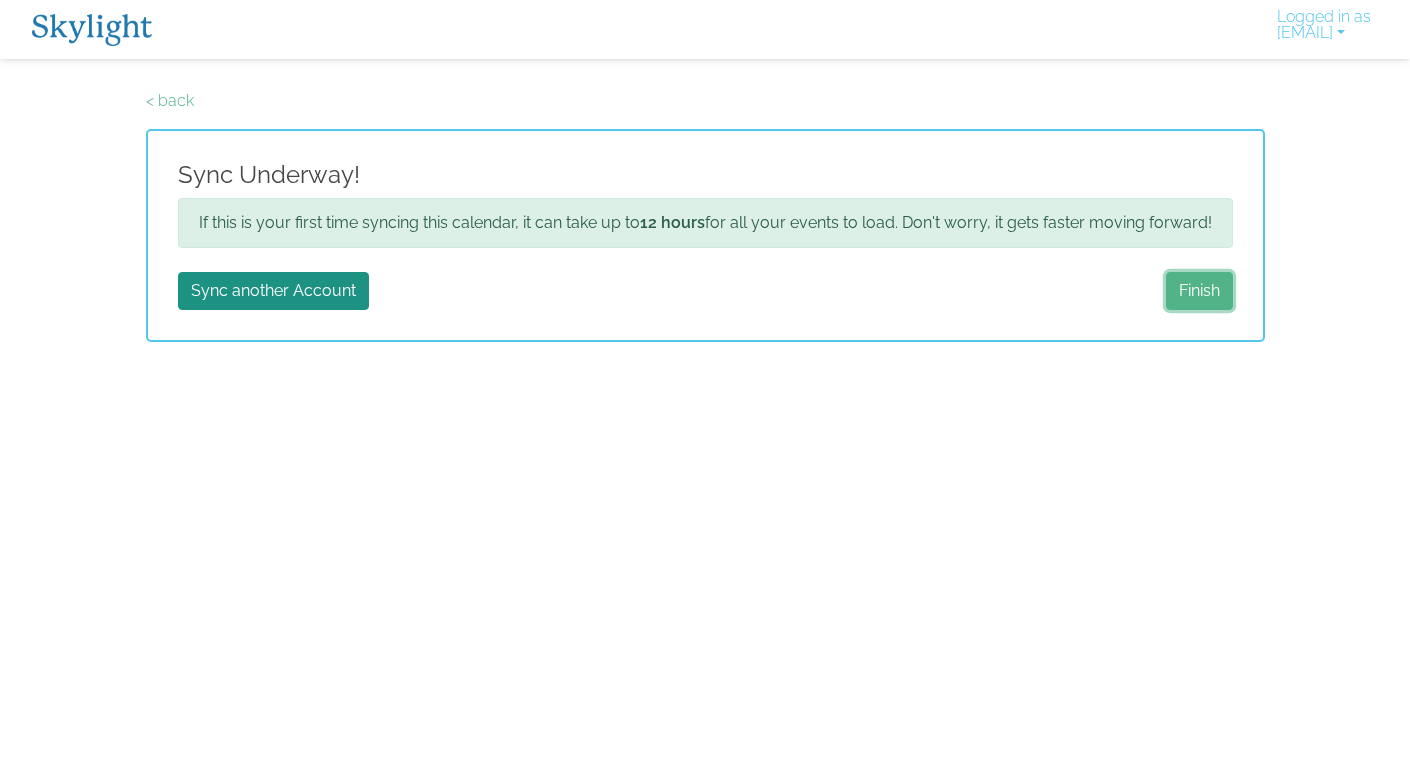 click on "Finish" at bounding box center (1199, 291) 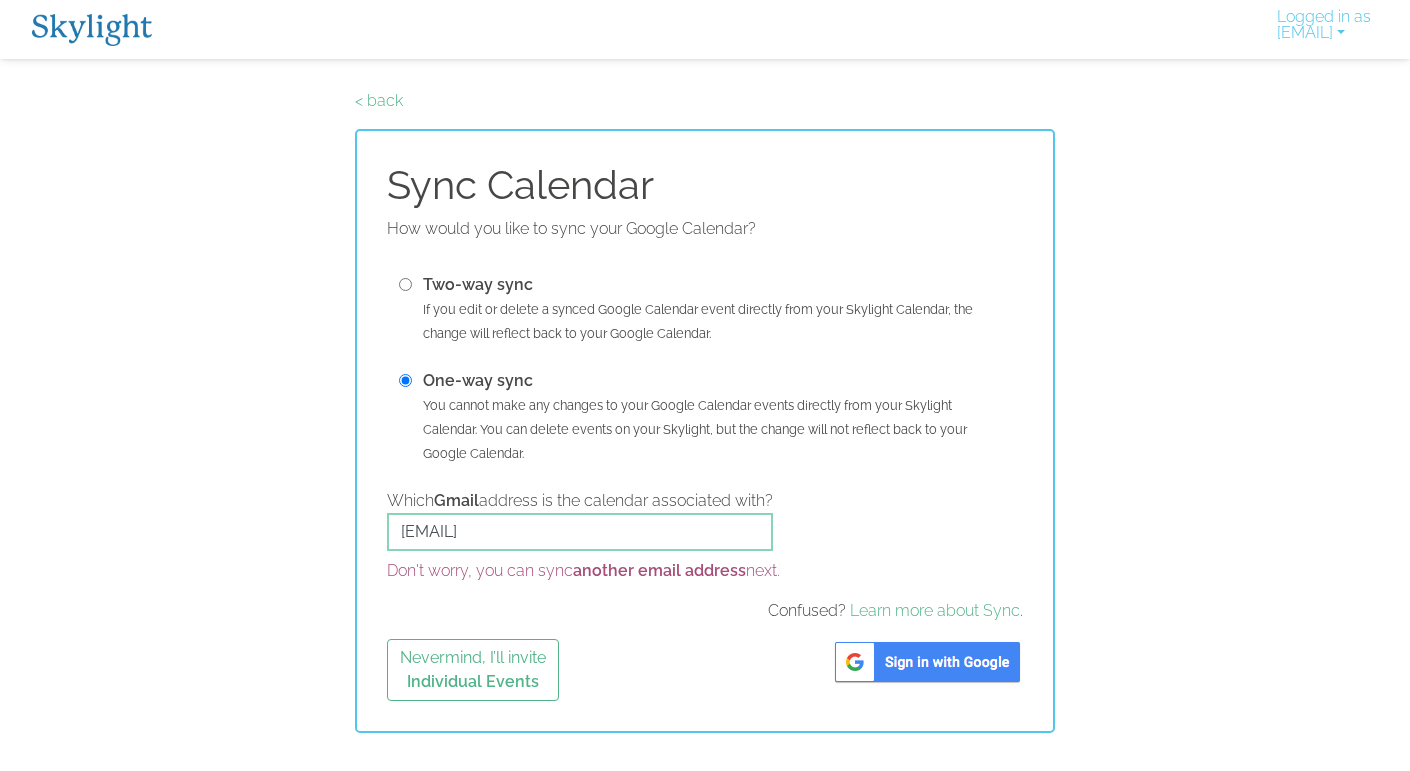 scroll, scrollTop: 0, scrollLeft: 0, axis: both 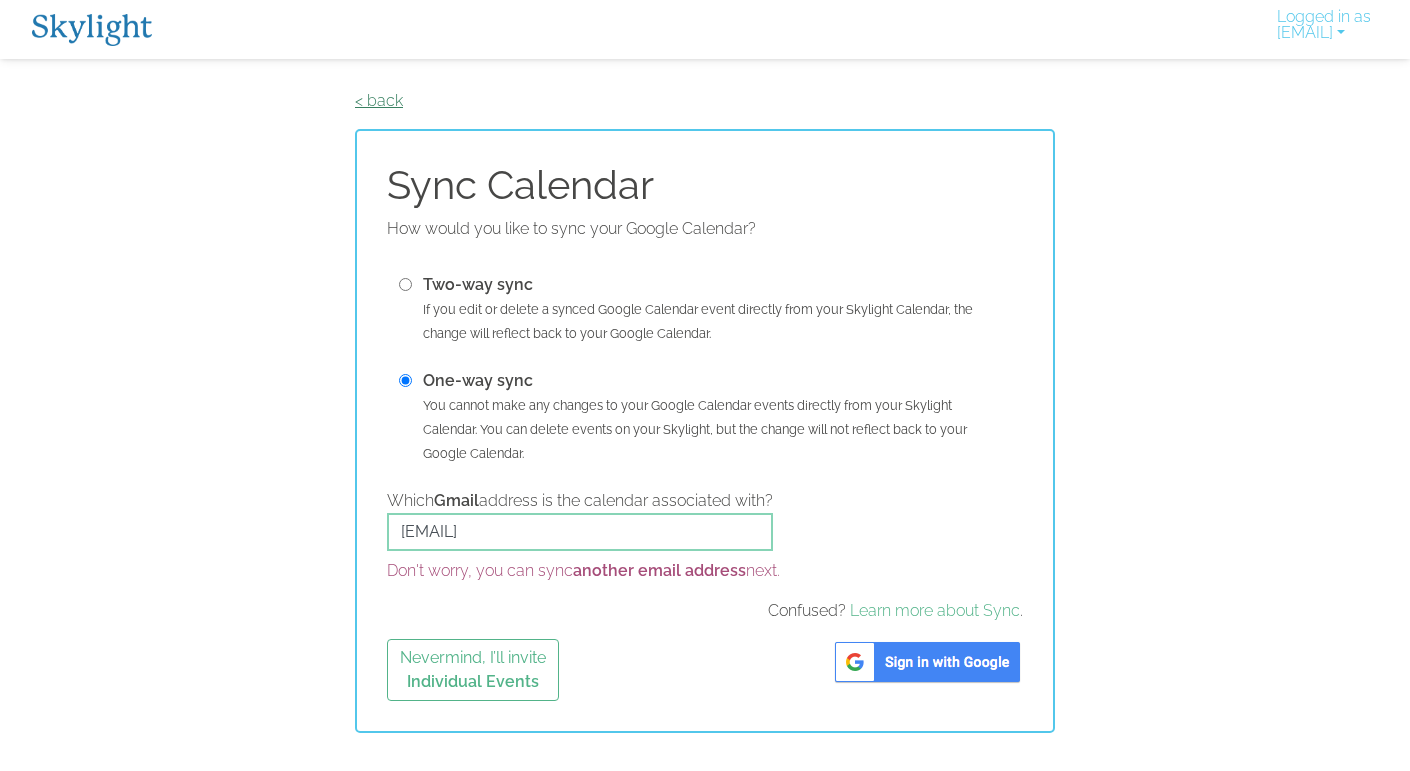 click on "< back" at bounding box center (379, 100) 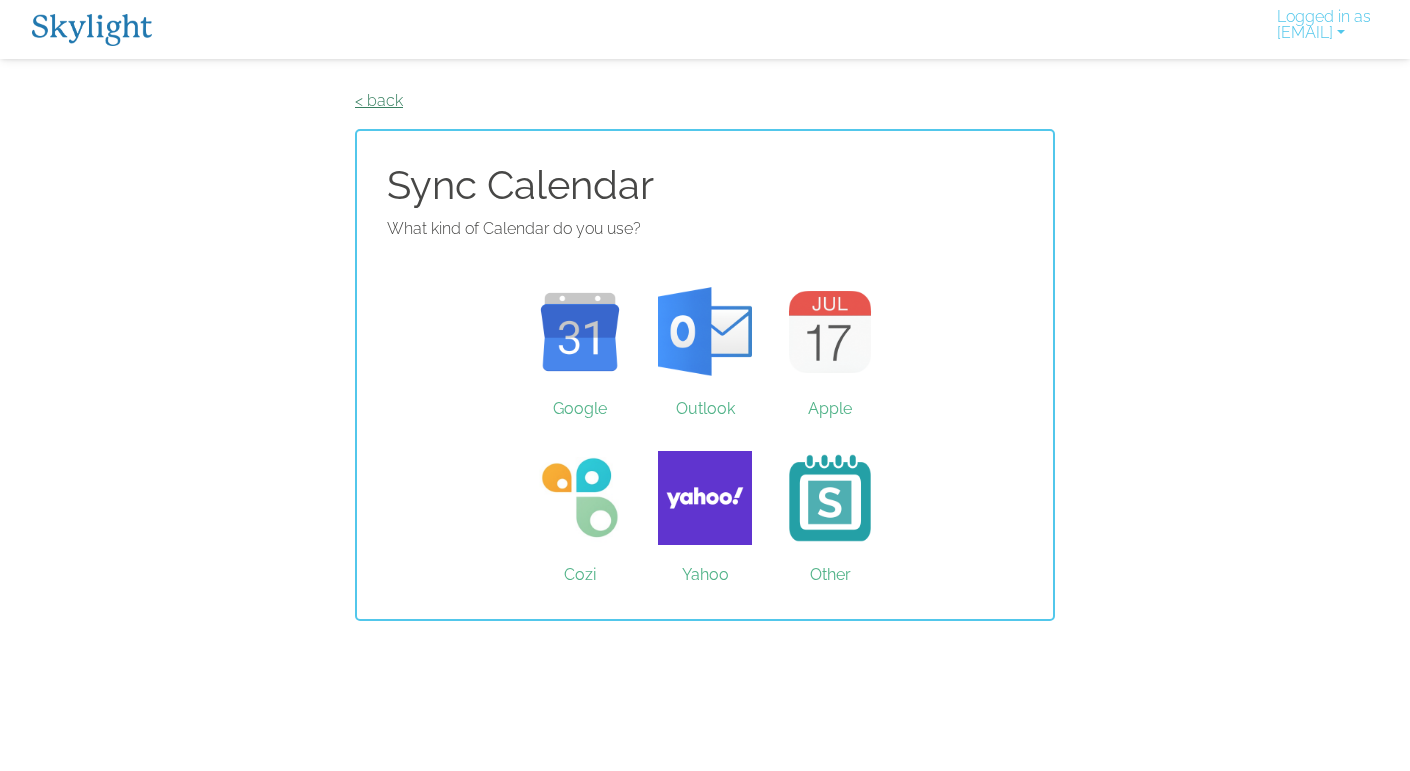 click on "< back" at bounding box center (379, 100) 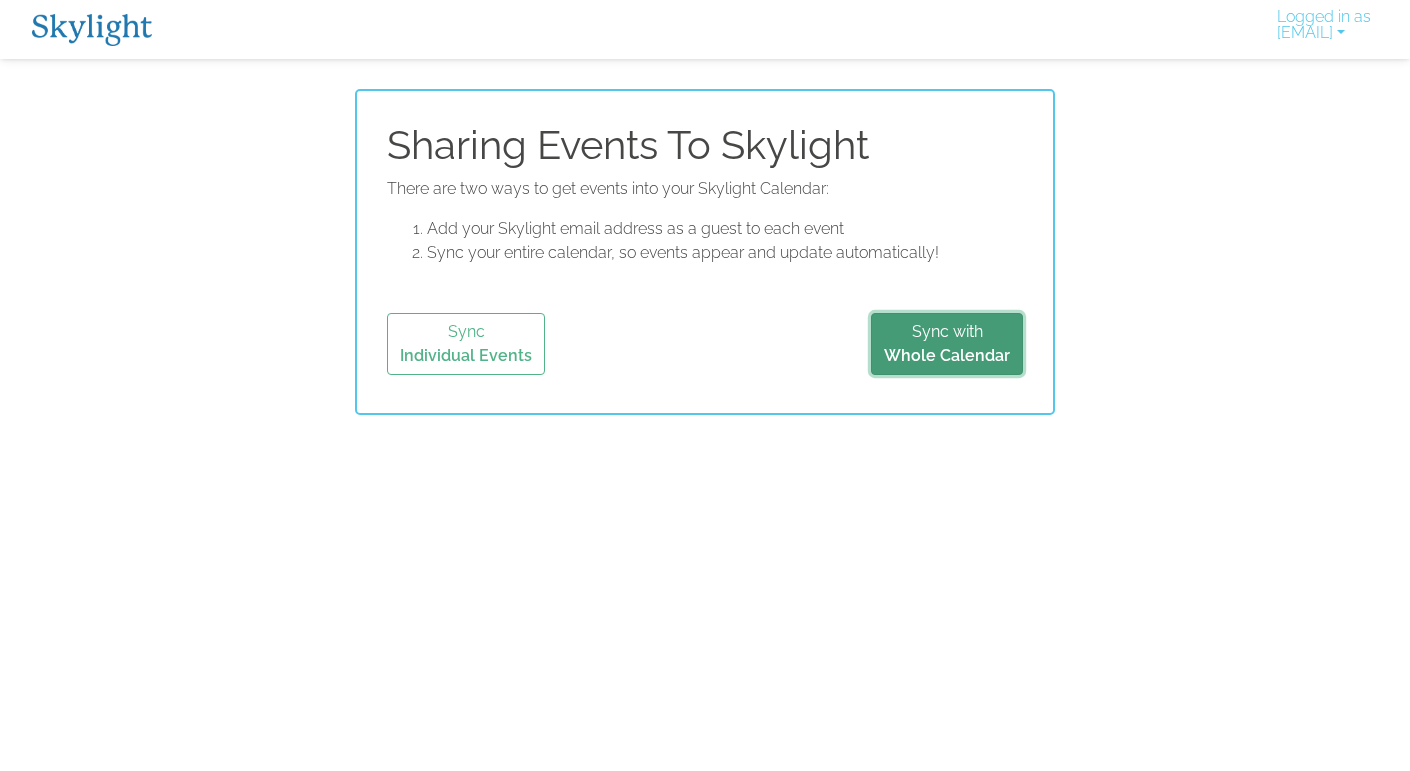 click on "Sync with  Whole Calendar" at bounding box center (947, 344) 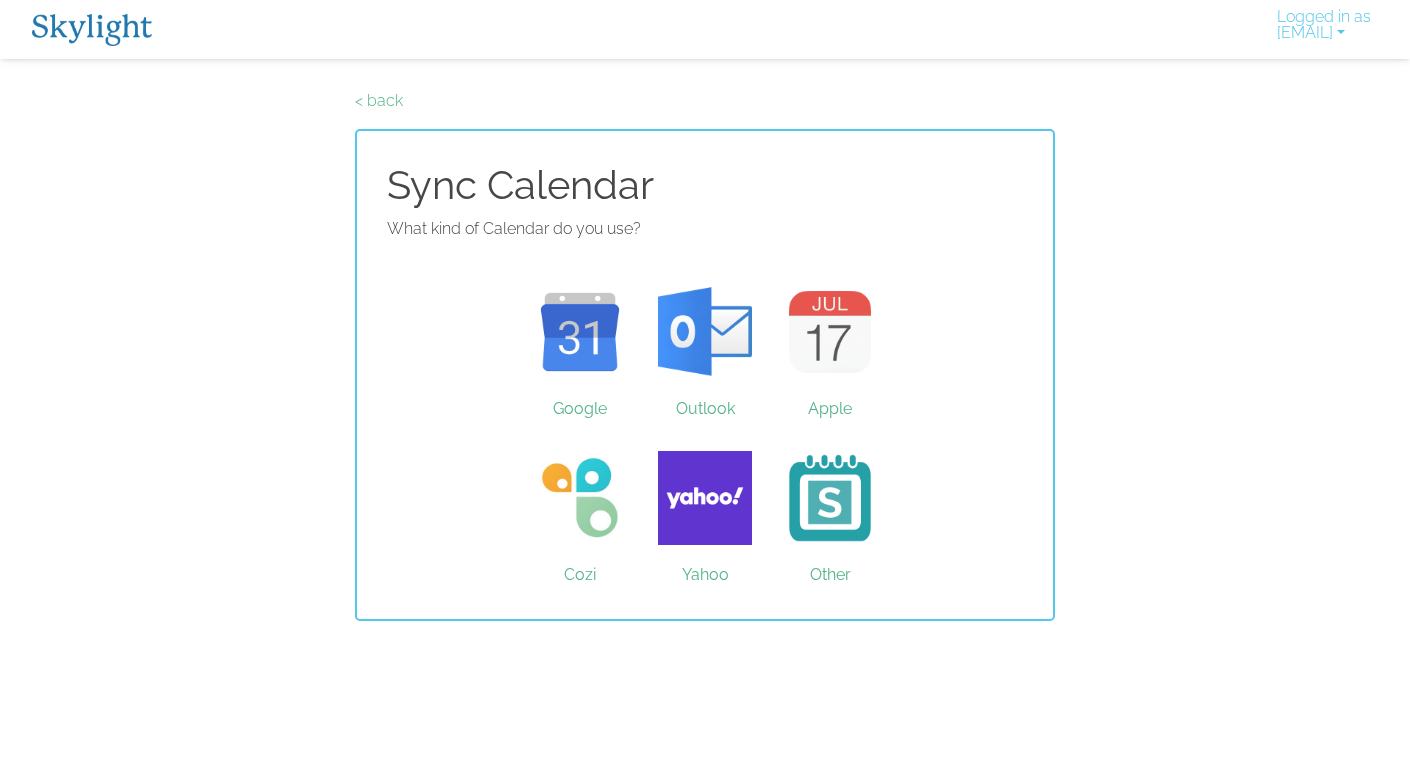 click on "< back" at bounding box center (705, 101) 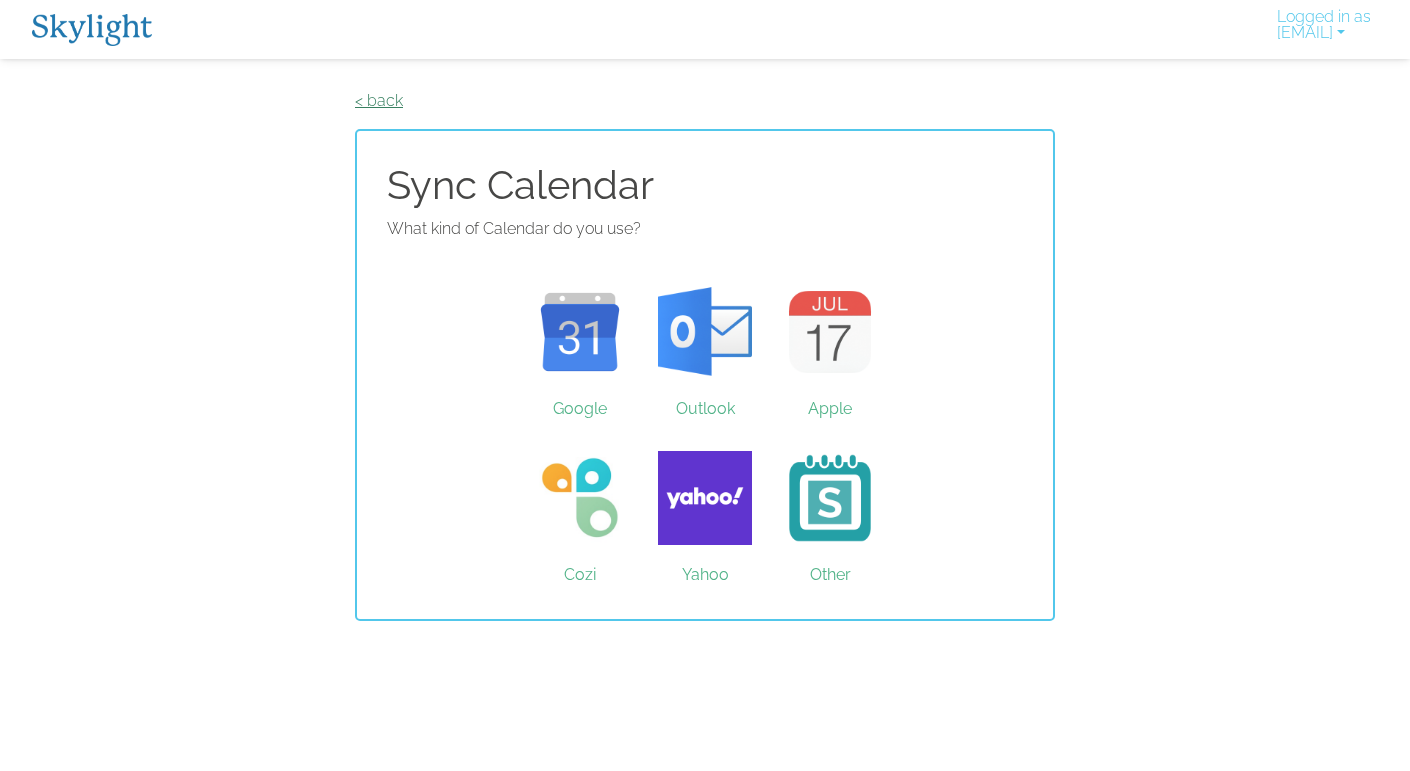 click on "< back" at bounding box center [379, 100] 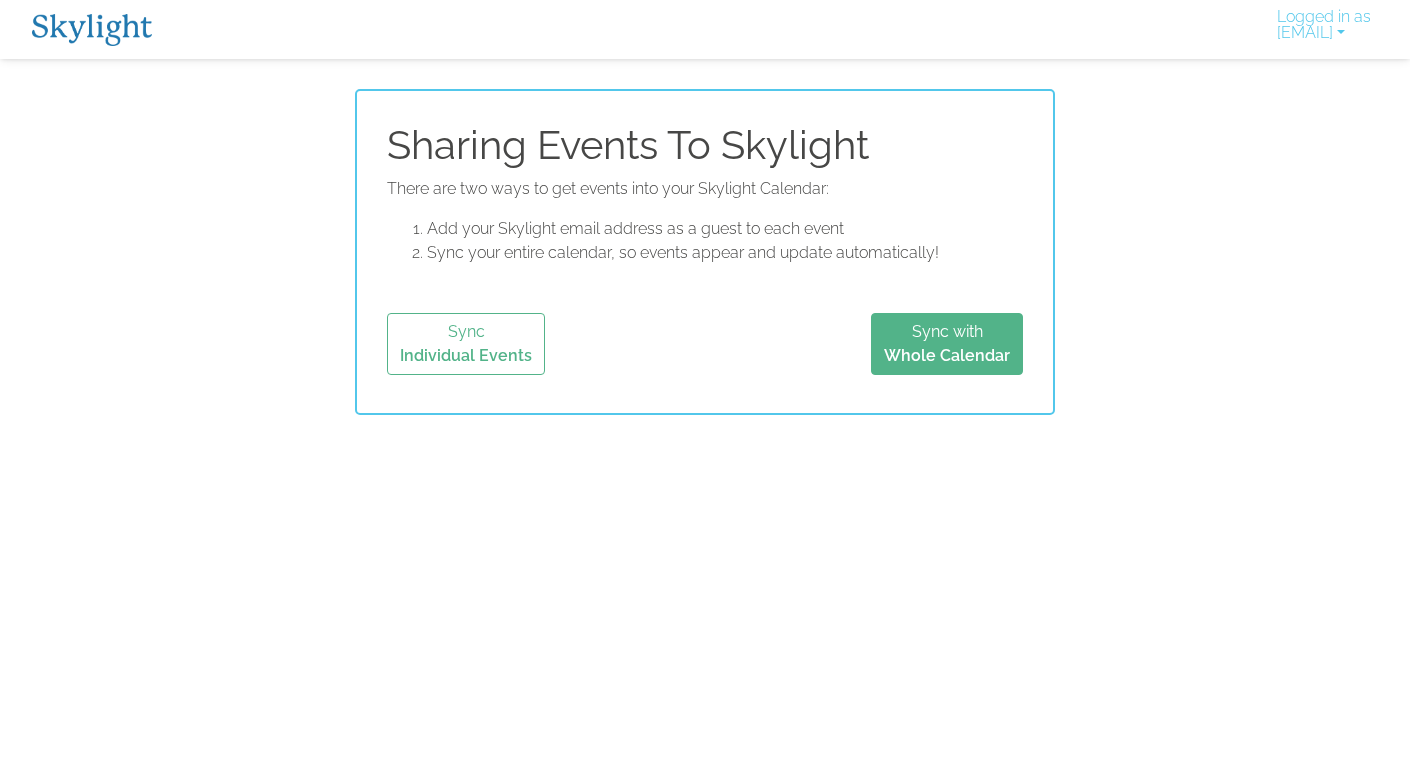 click at bounding box center [92, 30] 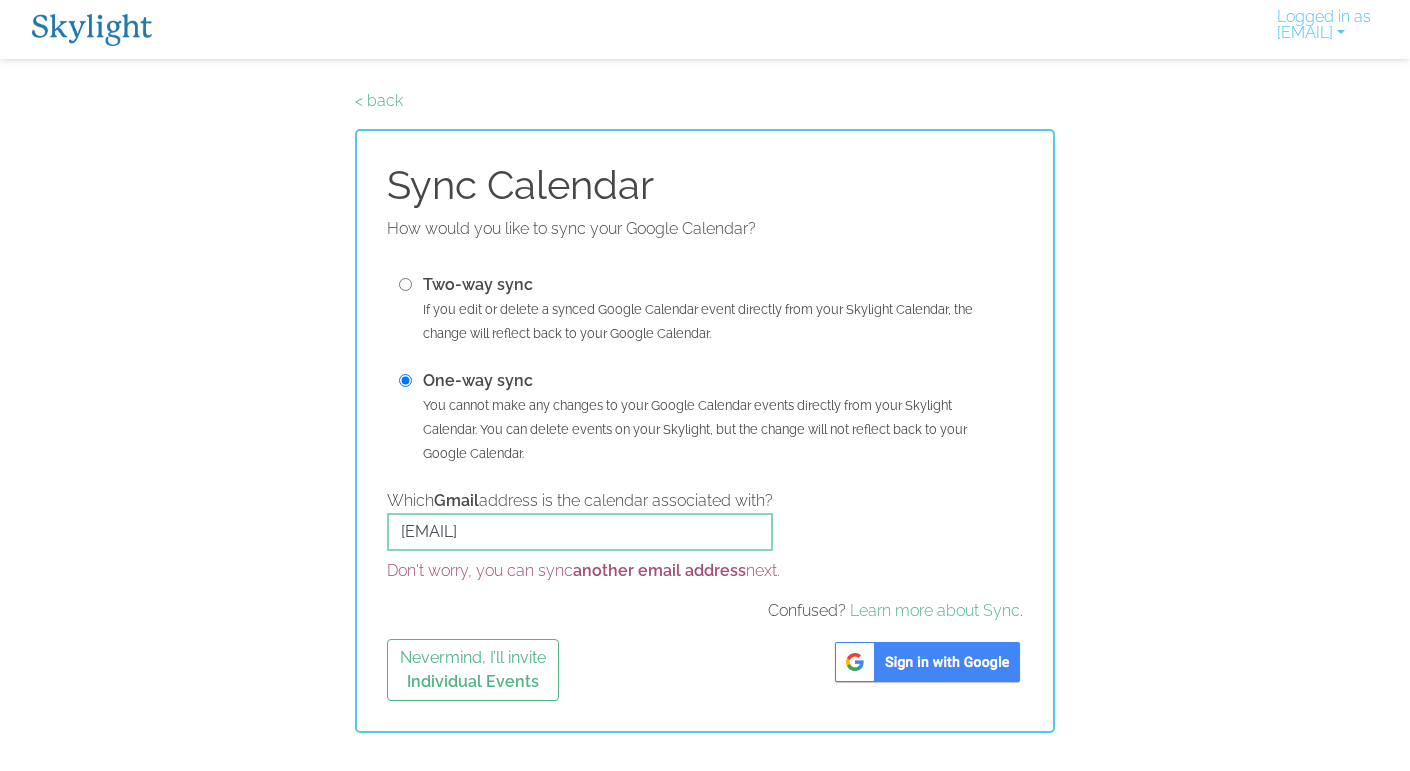 scroll, scrollTop: 0, scrollLeft: 0, axis: both 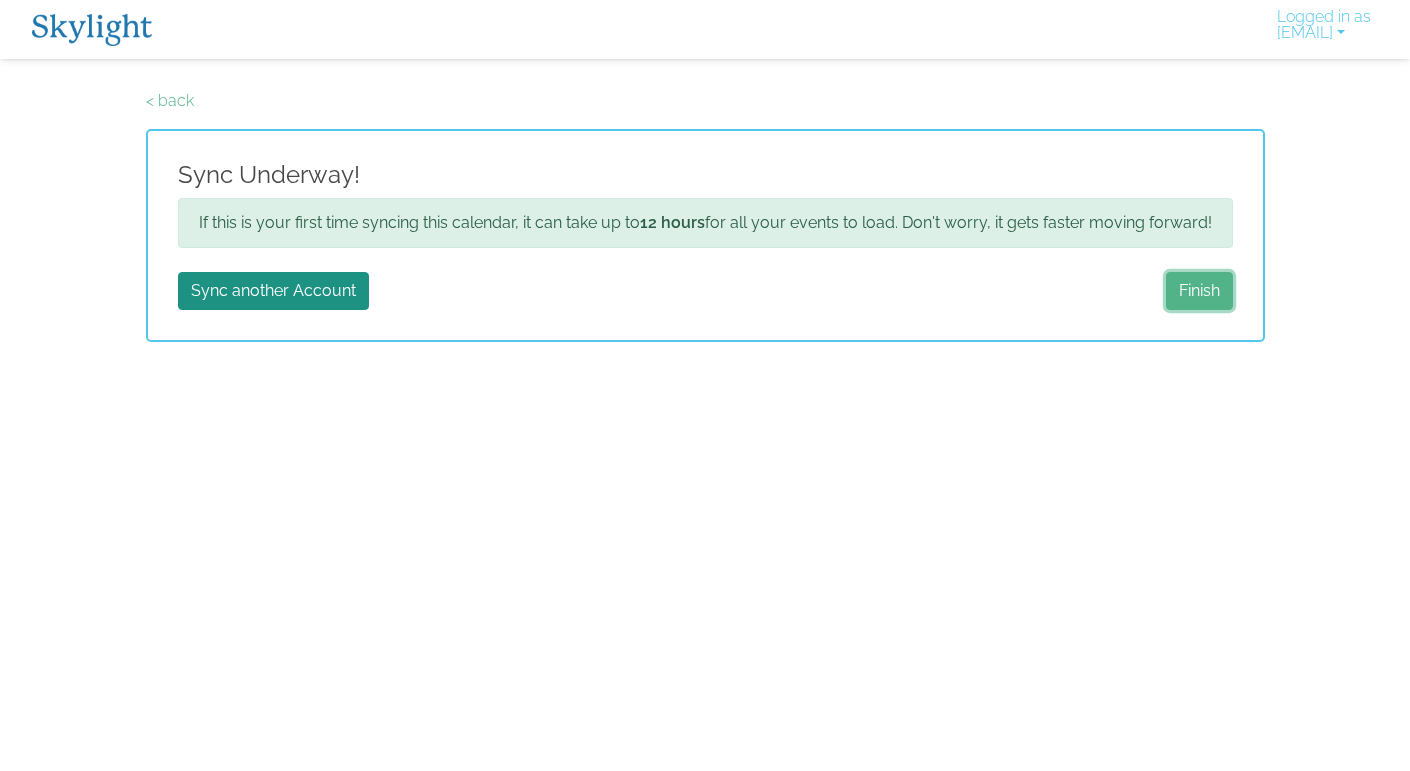 click on "Finish" at bounding box center [1199, 291] 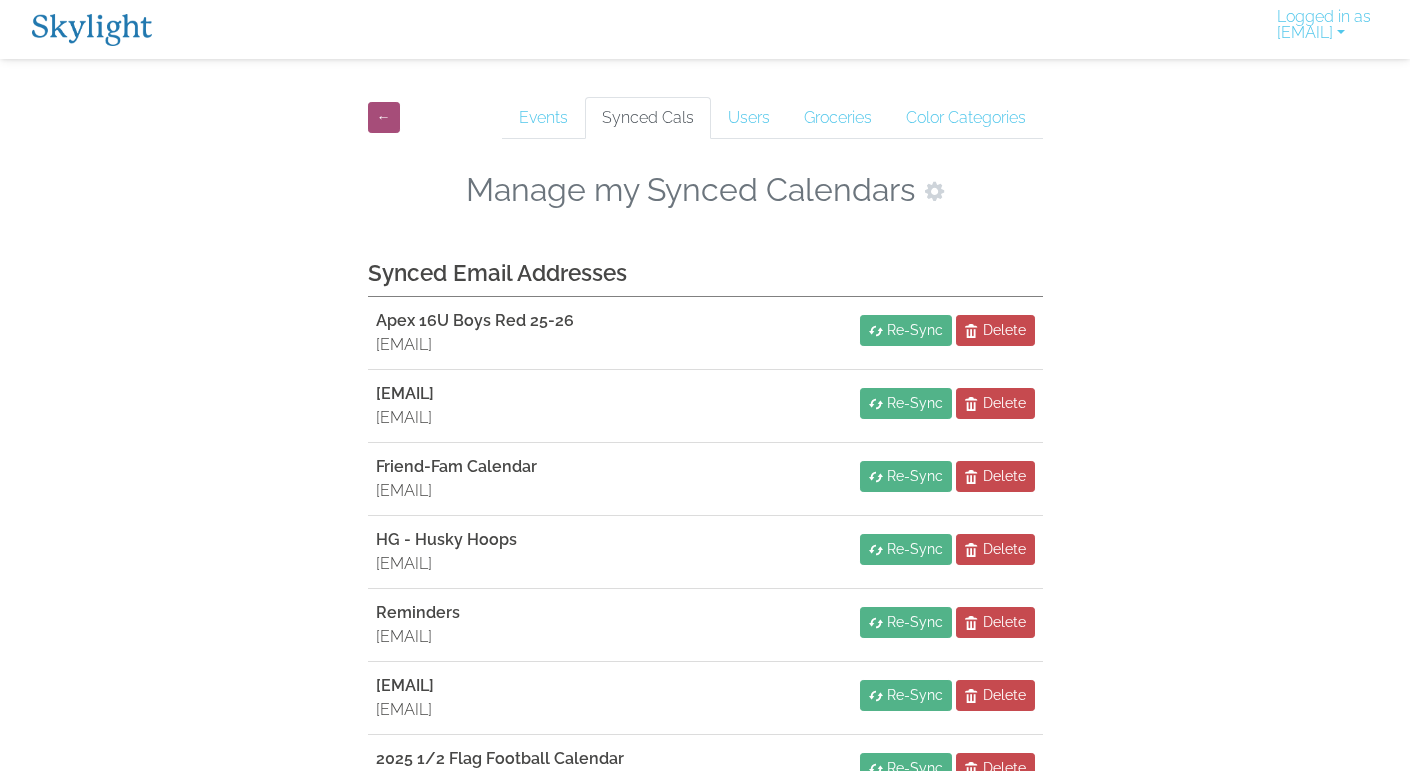 scroll, scrollTop: 0, scrollLeft: 0, axis: both 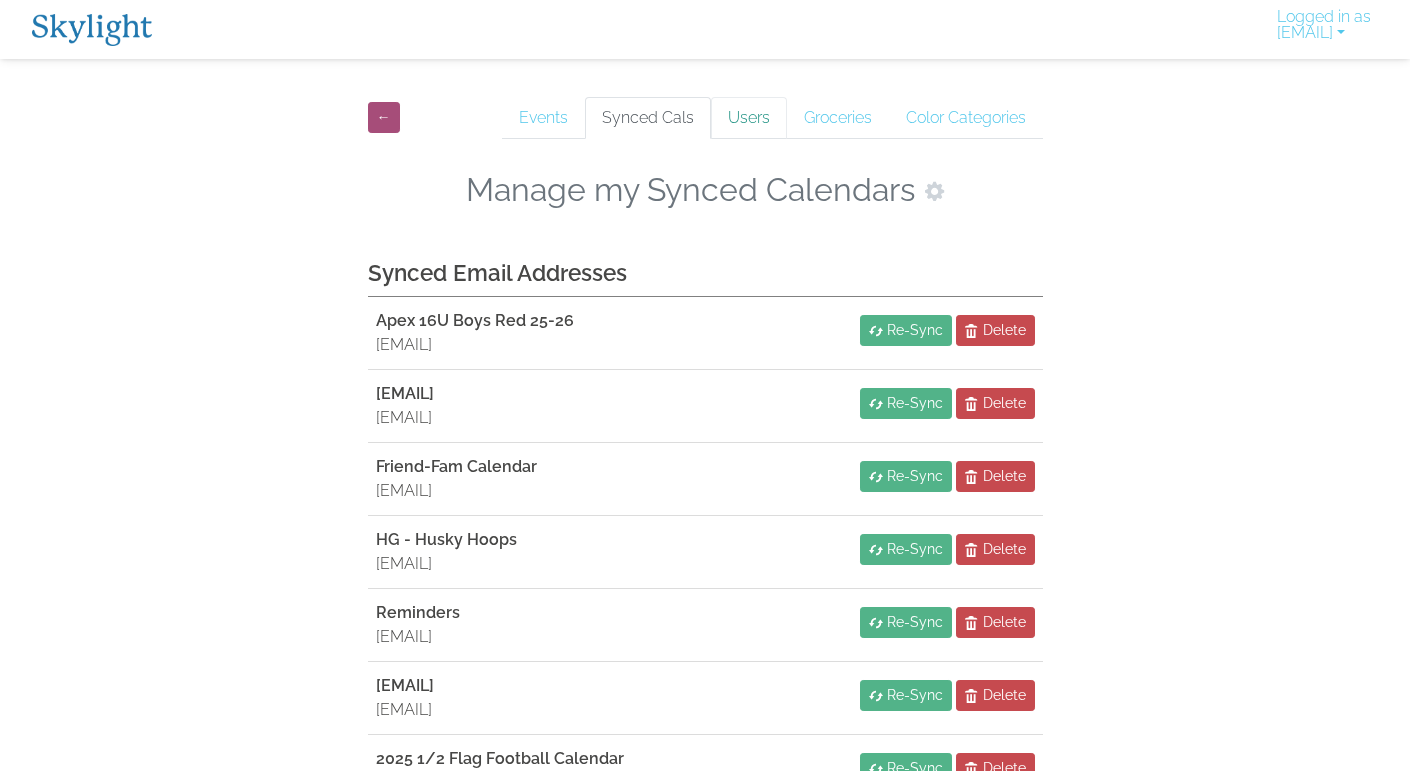 click on "Users" at bounding box center (749, 118) 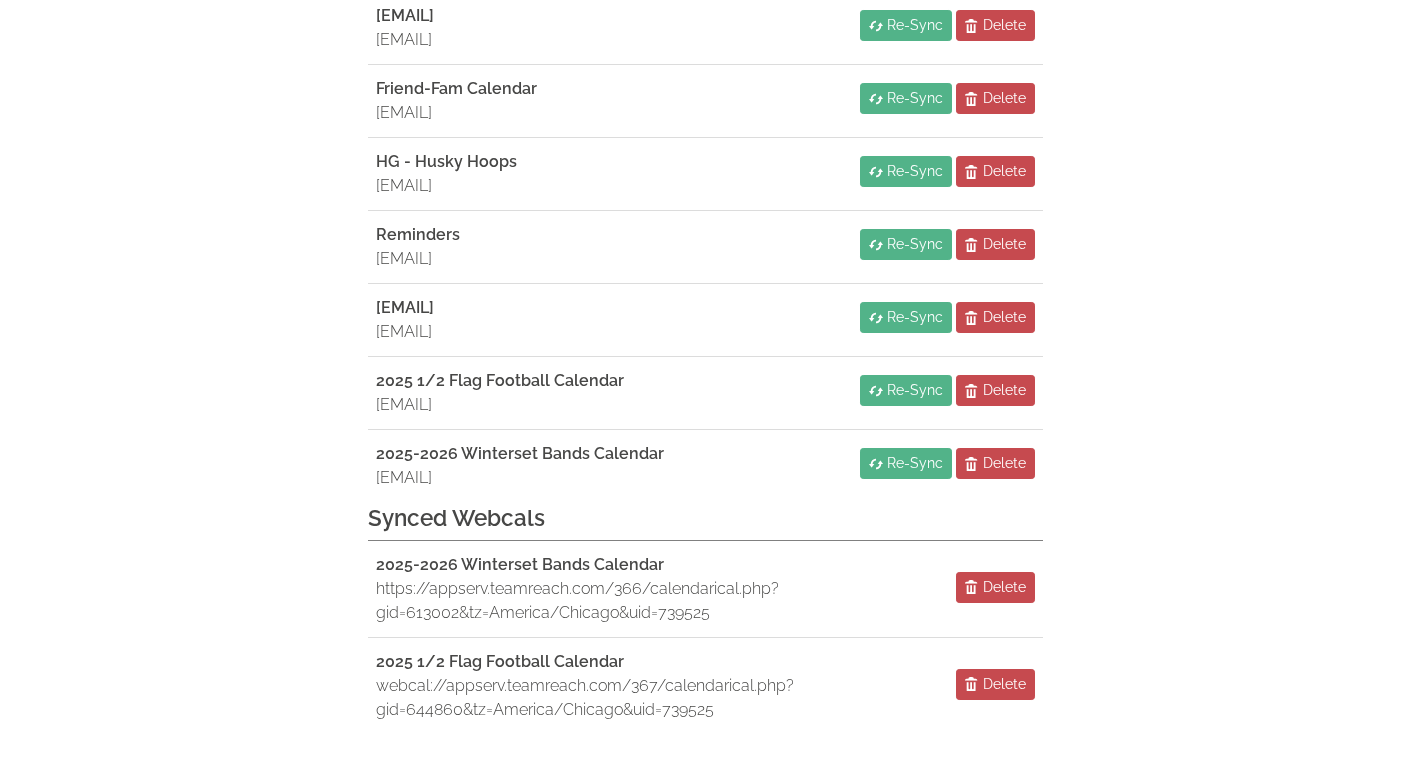scroll, scrollTop: 420, scrollLeft: 0, axis: vertical 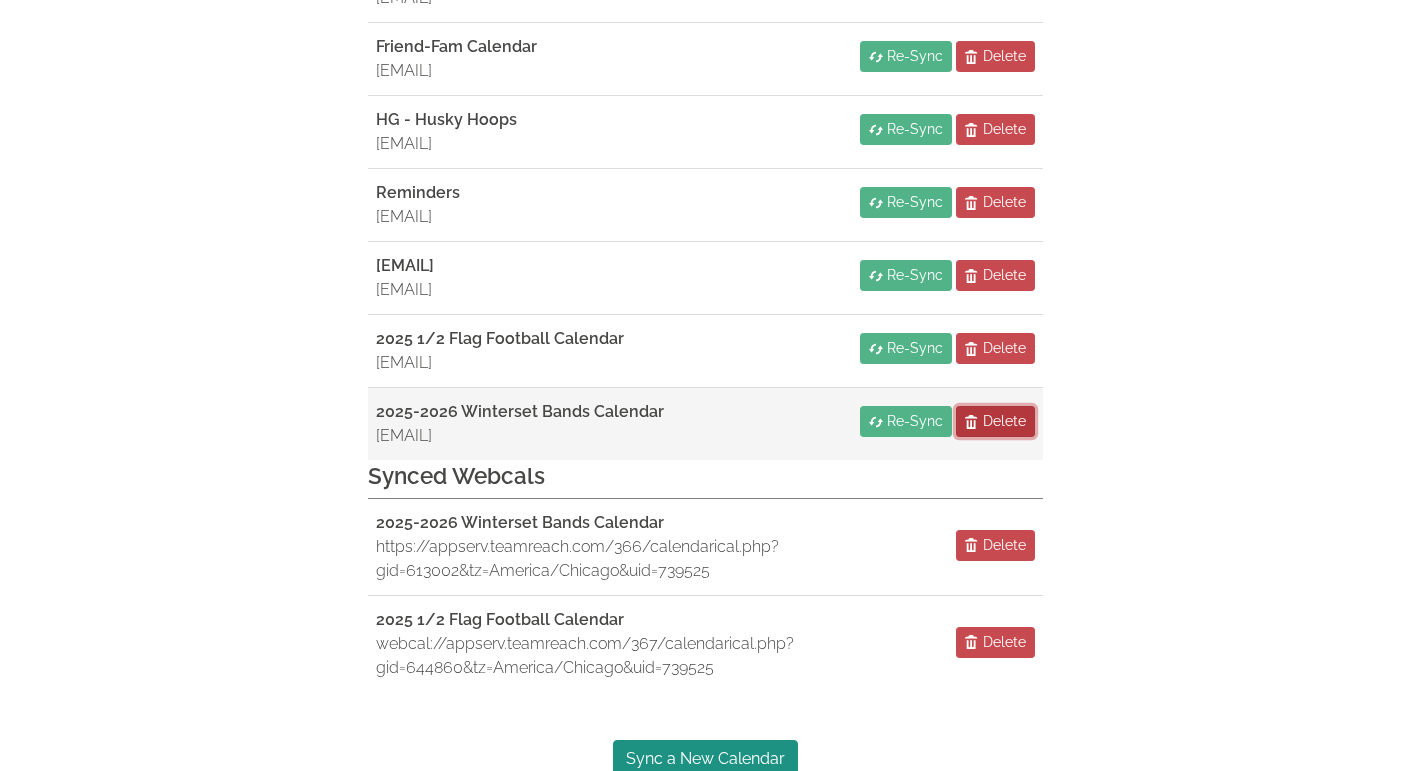 click on "Delete" at bounding box center (1004, 421) 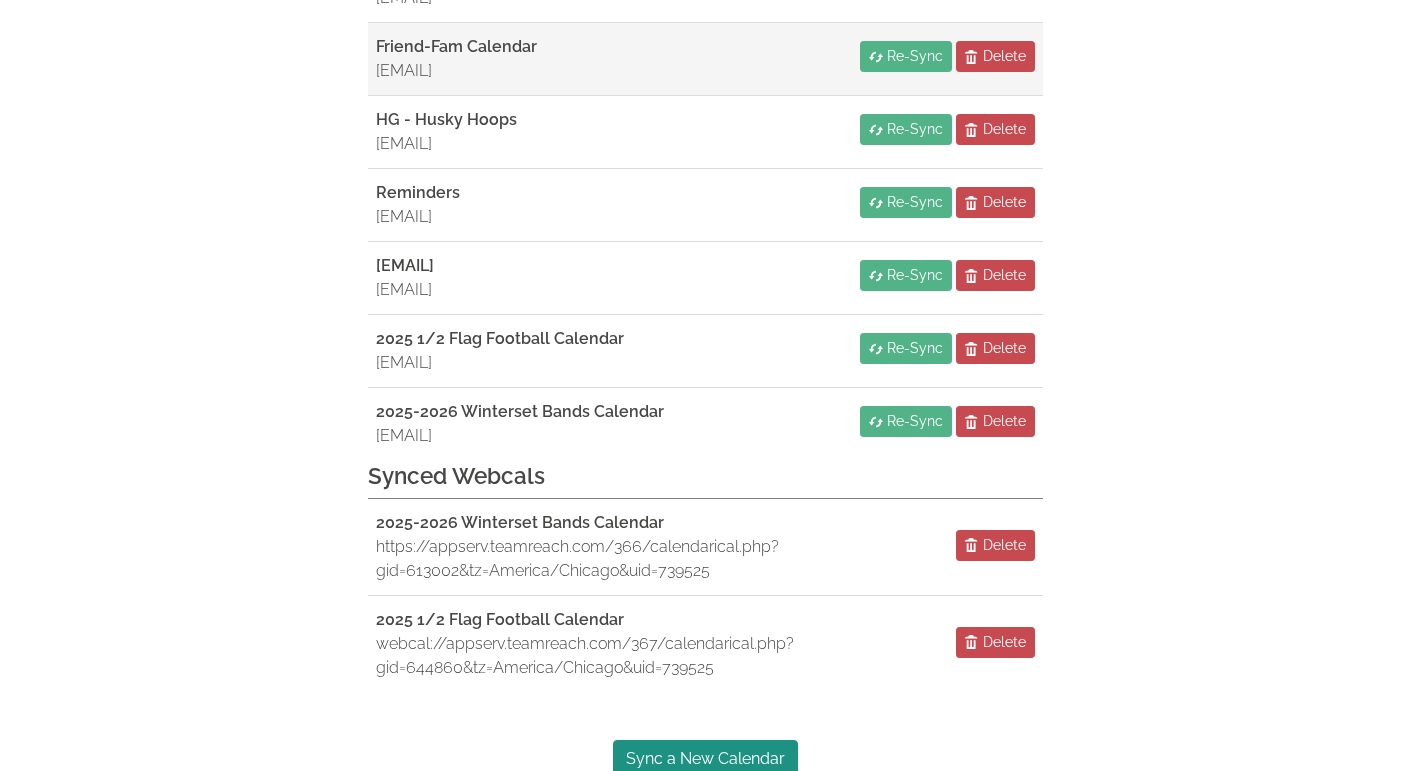 scroll, scrollTop: 347, scrollLeft: 0, axis: vertical 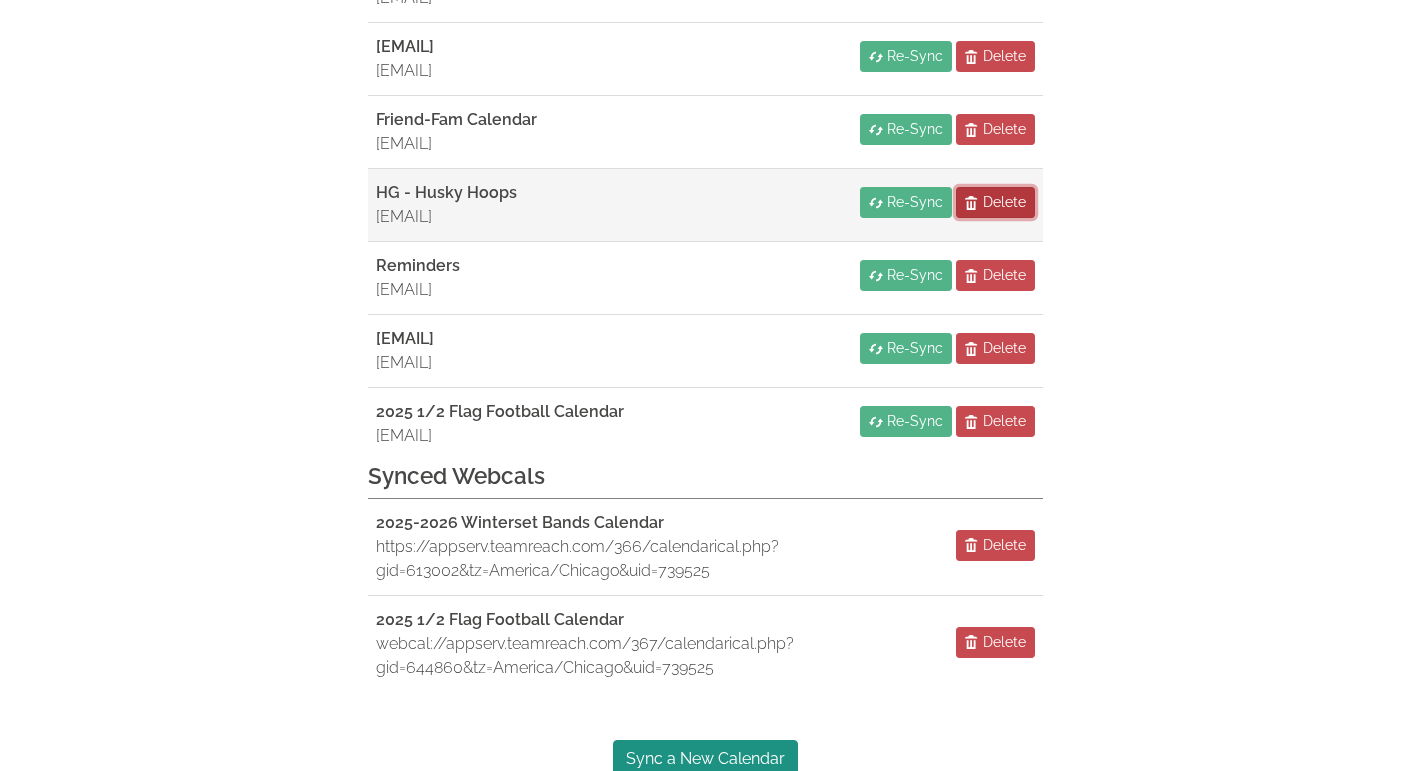 click on "Delete" at bounding box center (1004, 202) 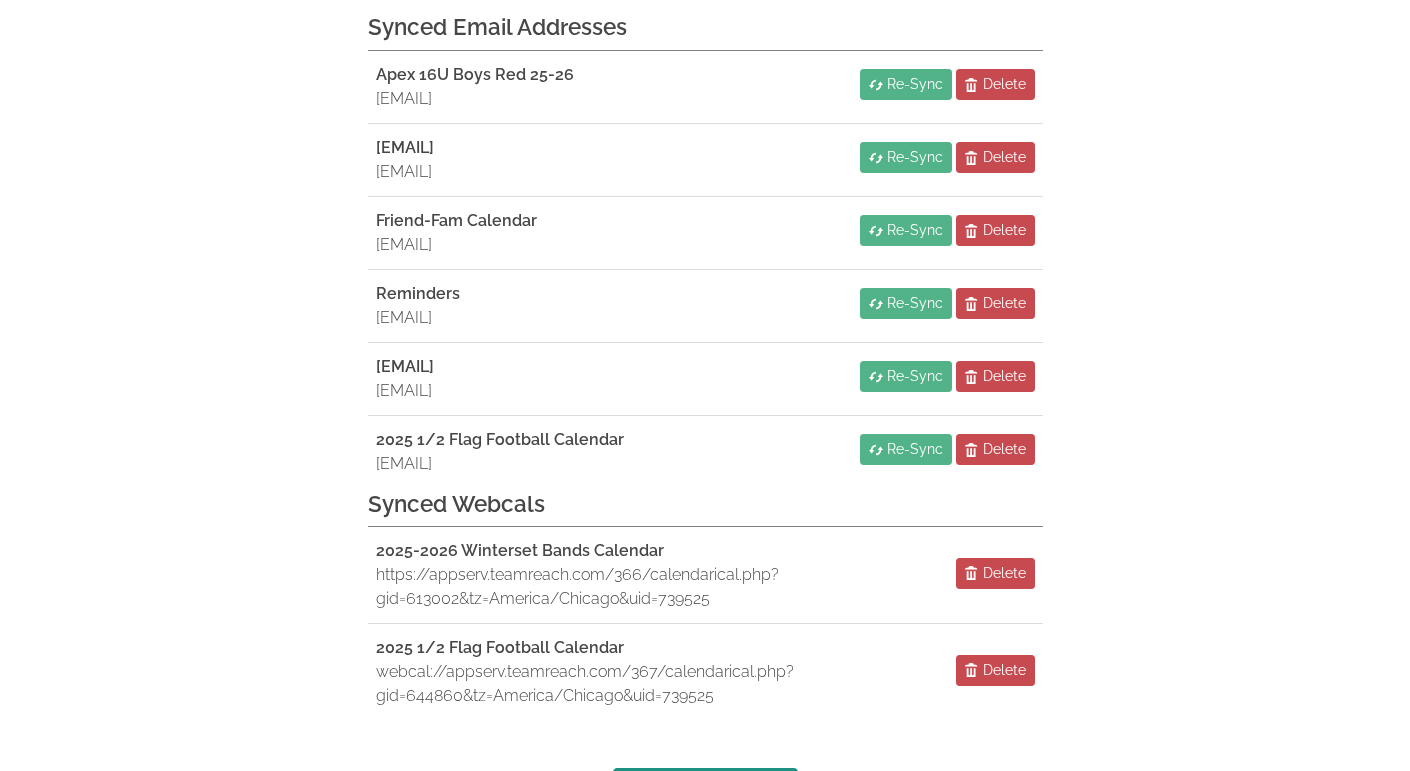 scroll, scrollTop: 247, scrollLeft: 0, axis: vertical 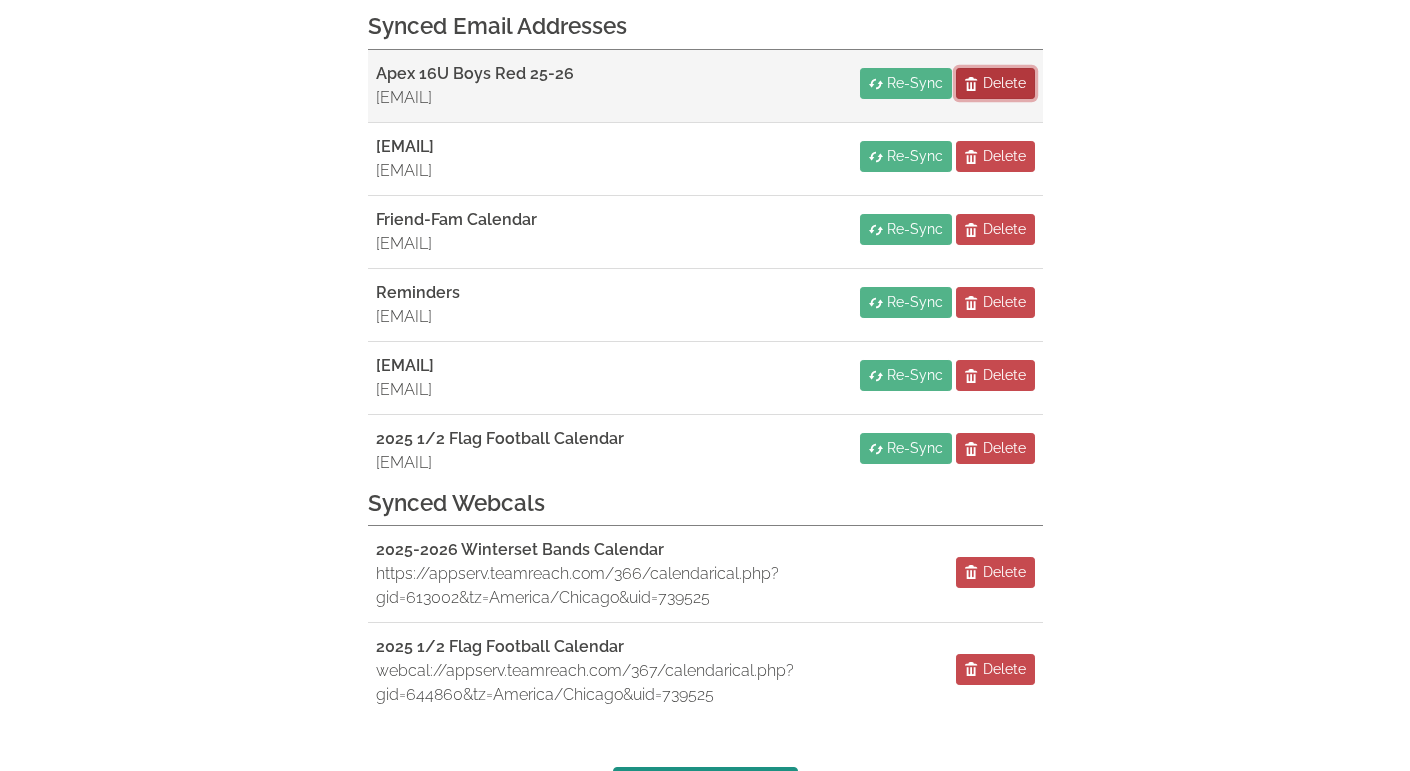 click on "Delete" at bounding box center (1004, 83) 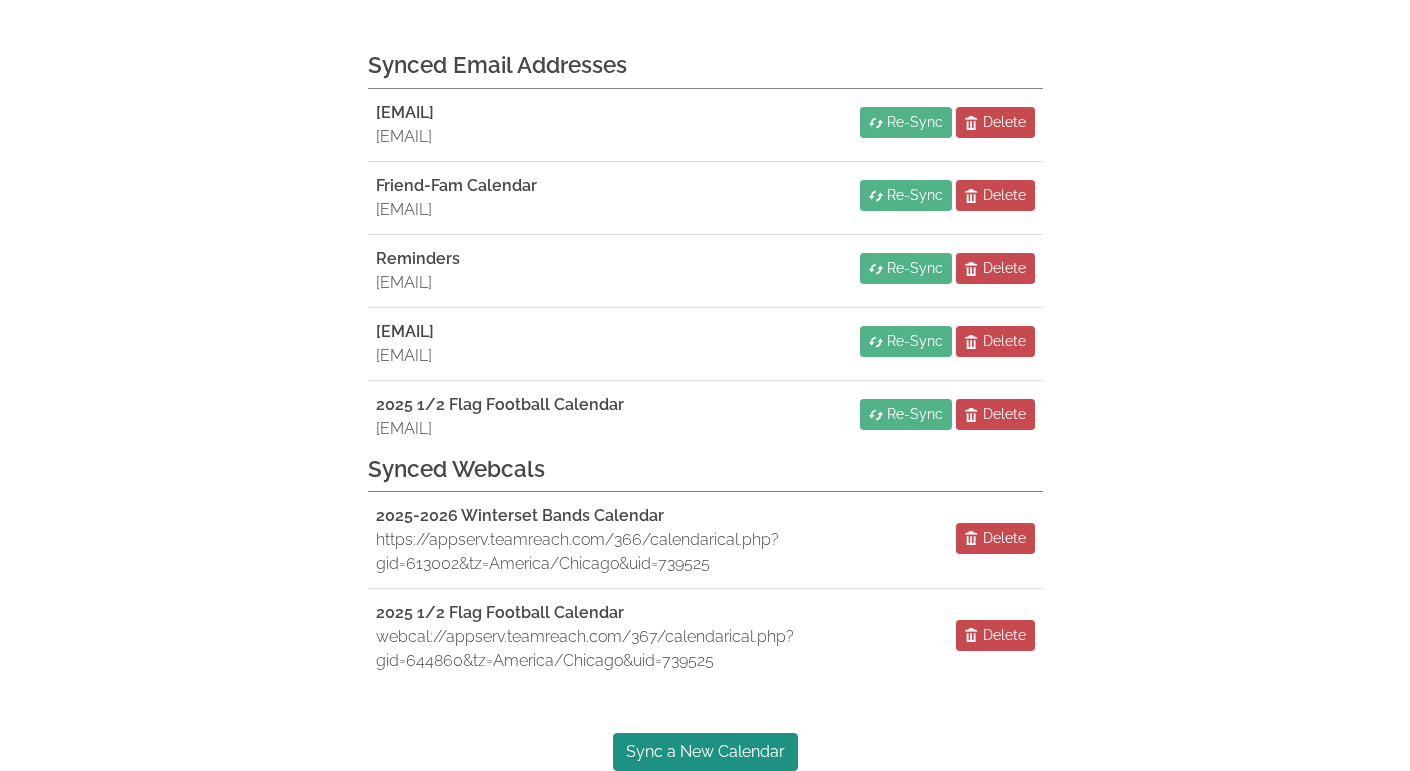 scroll, scrollTop: 202, scrollLeft: 0, axis: vertical 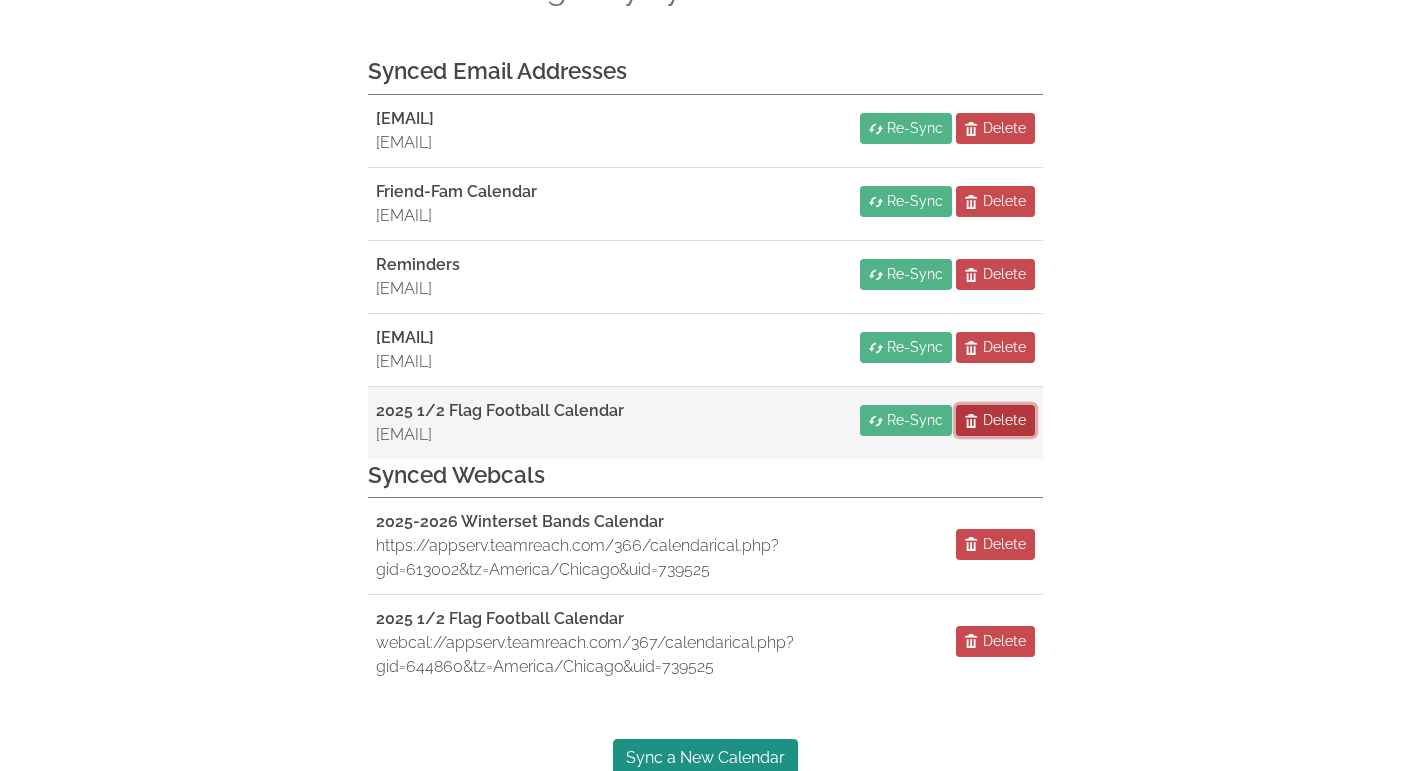 click on "Delete" at bounding box center (1004, 420) 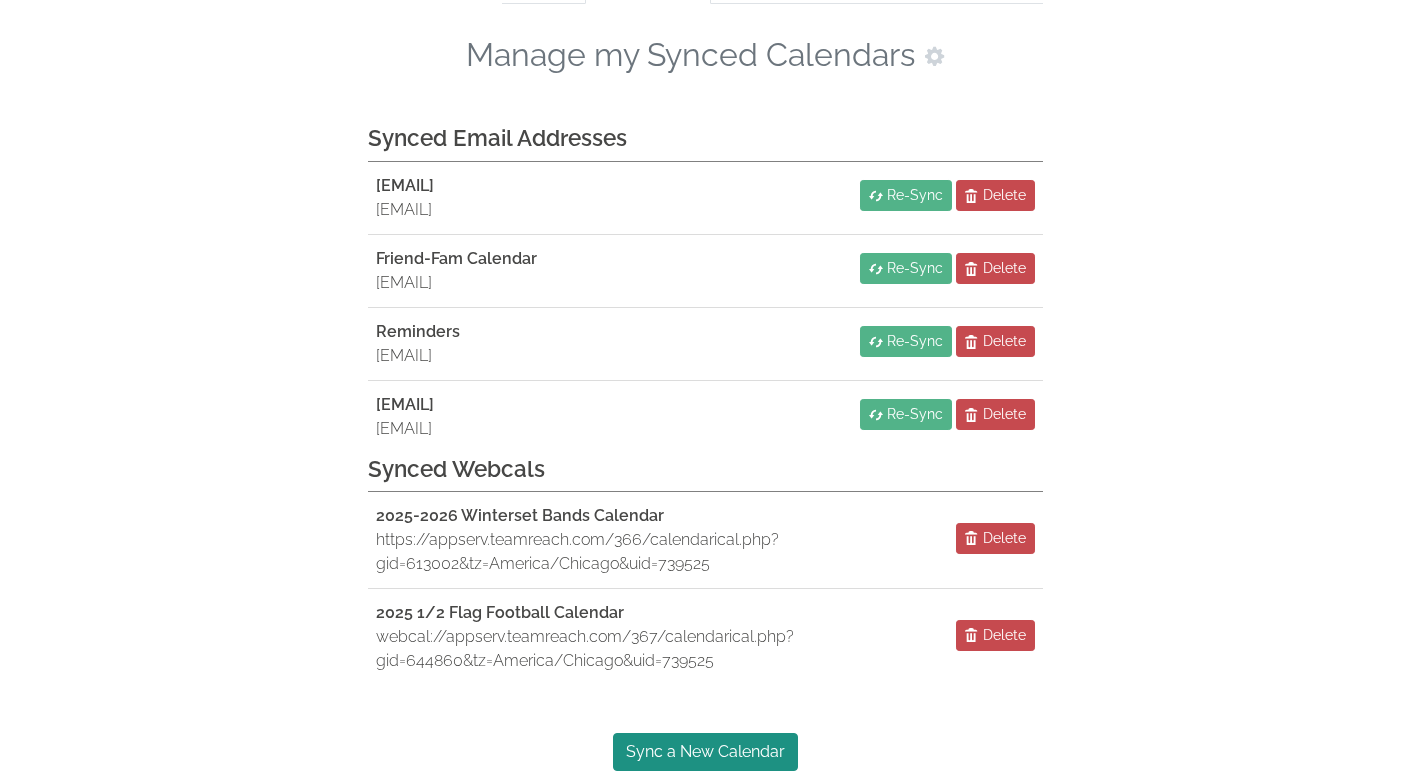 scroll, scrollTop: 129, scrollLeft: 0, axis: vertical 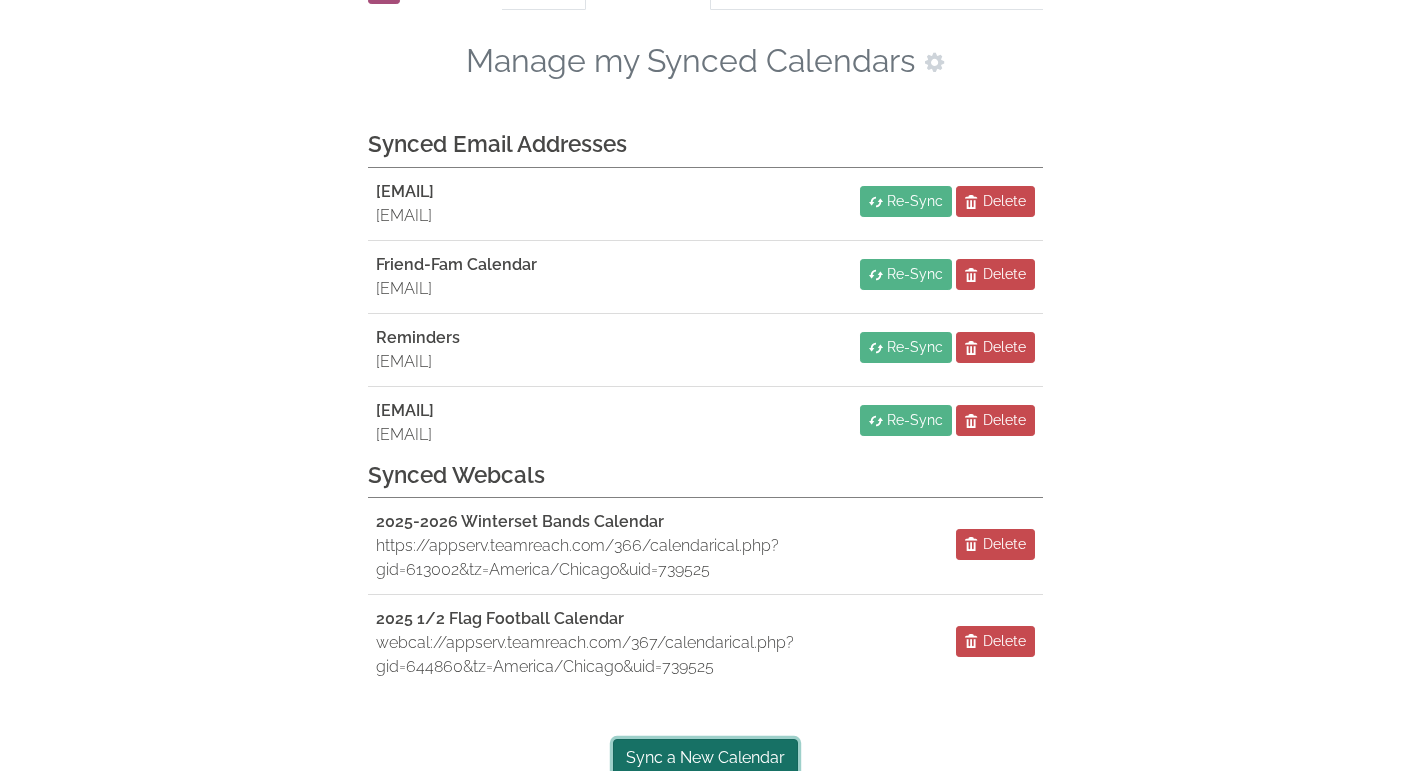 click on "Sync a New Calendar" at bounding box center (705, 758) 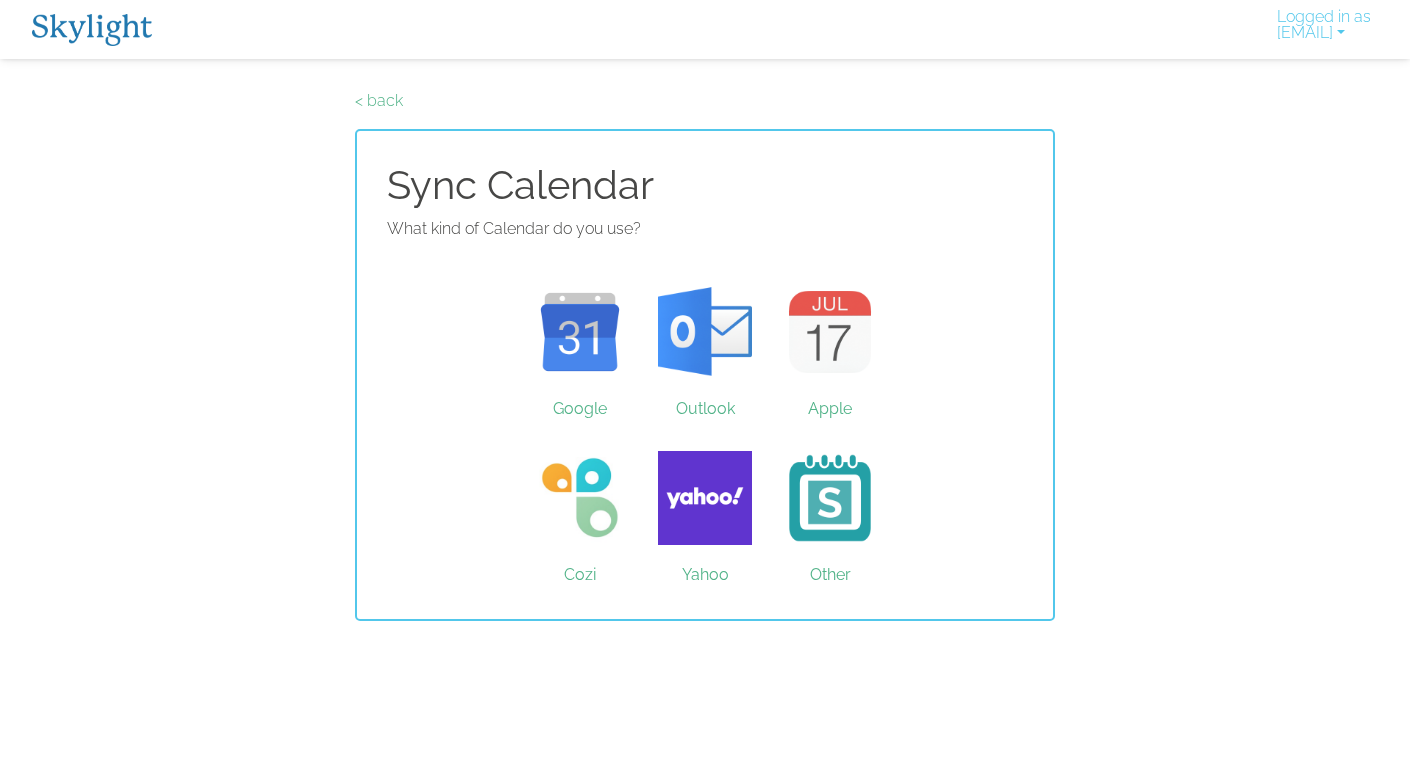 scroll, scrollTop: 0, scrollLeft: 0, axis: both 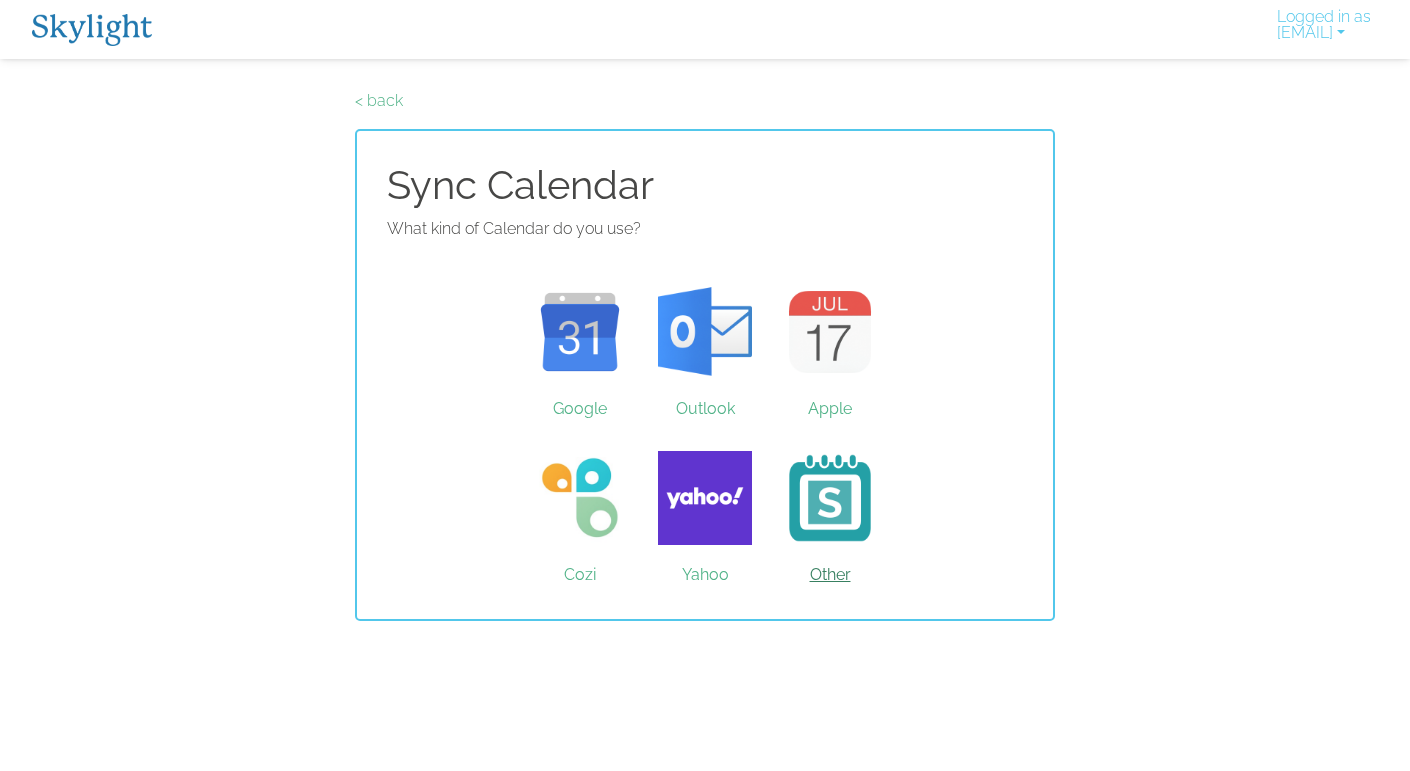 click on "Other" at bounding box center (830, 498) 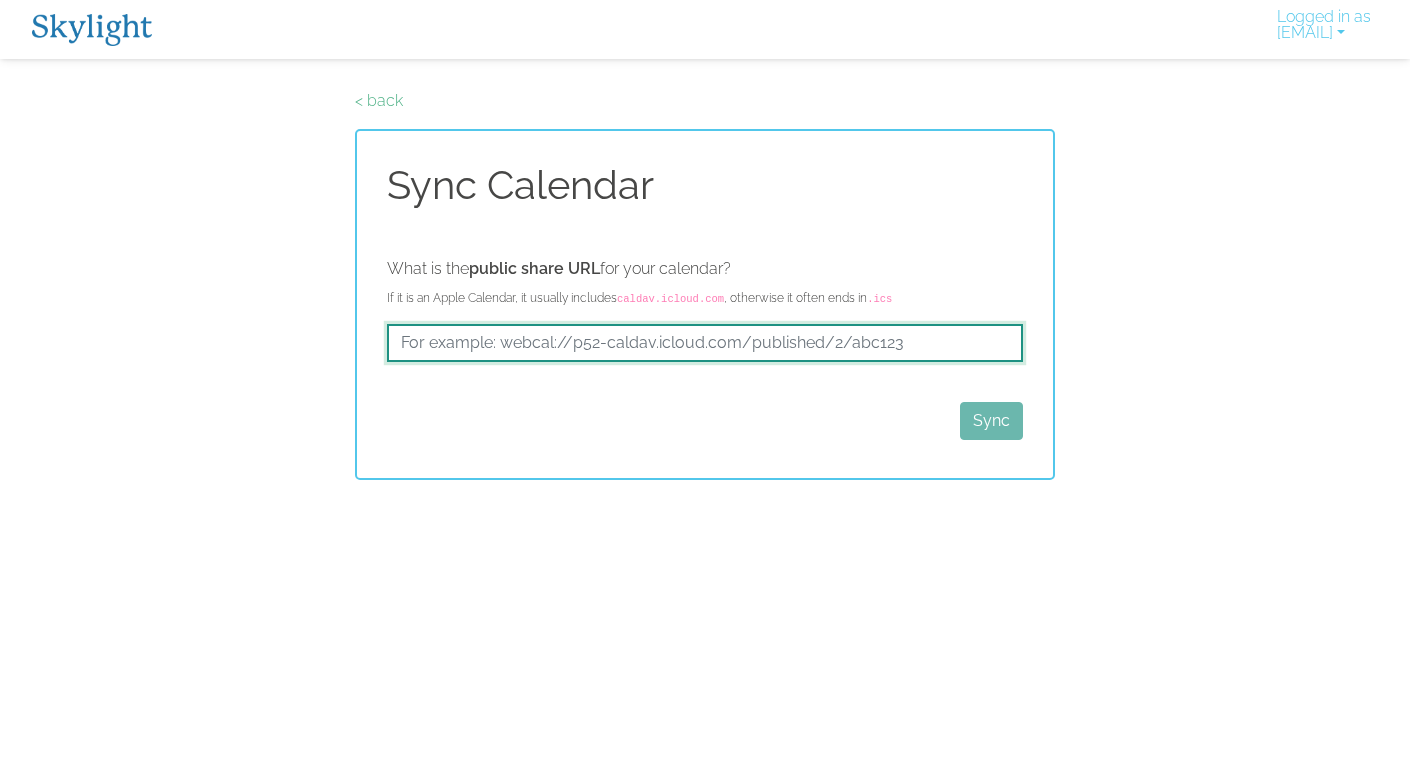 click at bounding box center (705, 343) 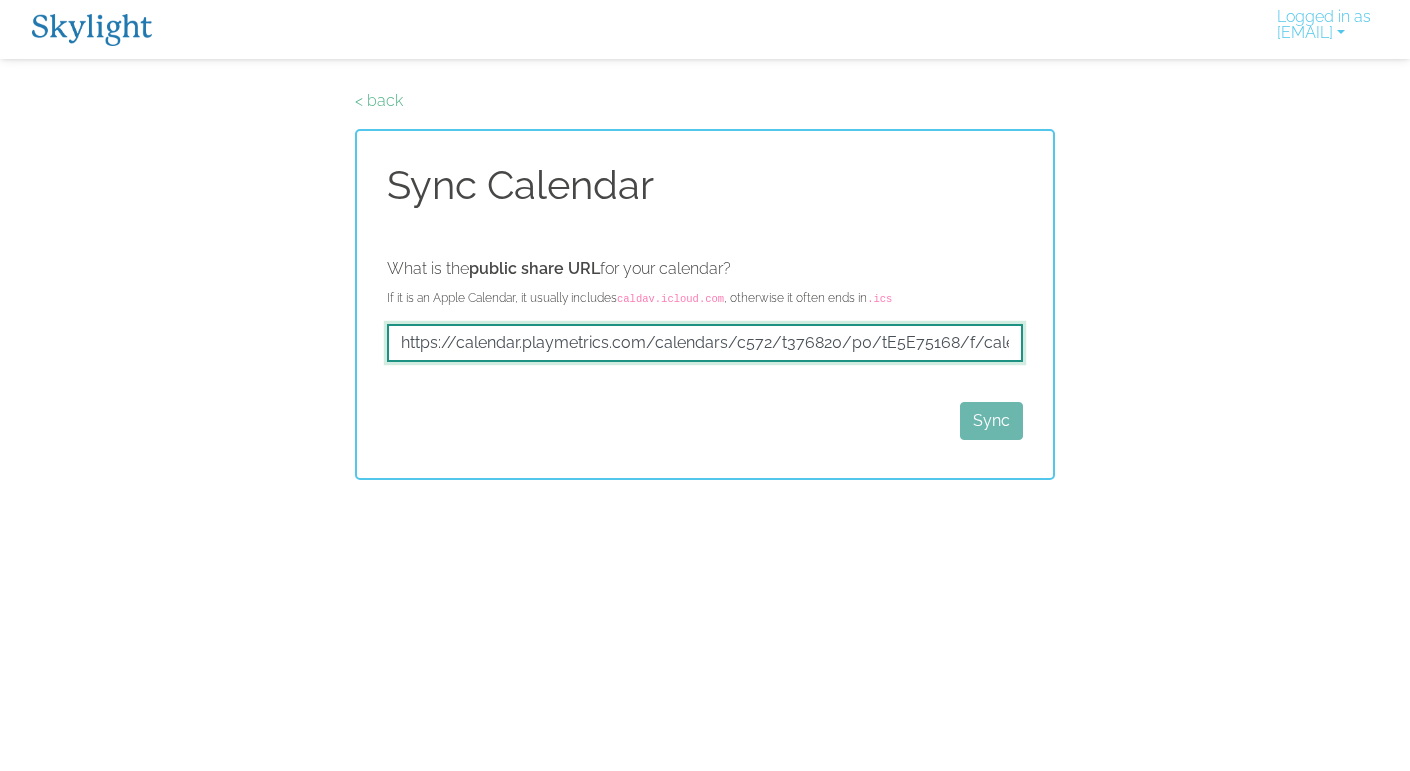 scroll, scrollTop: 0, scrollLeft: 52, axis: horizontal 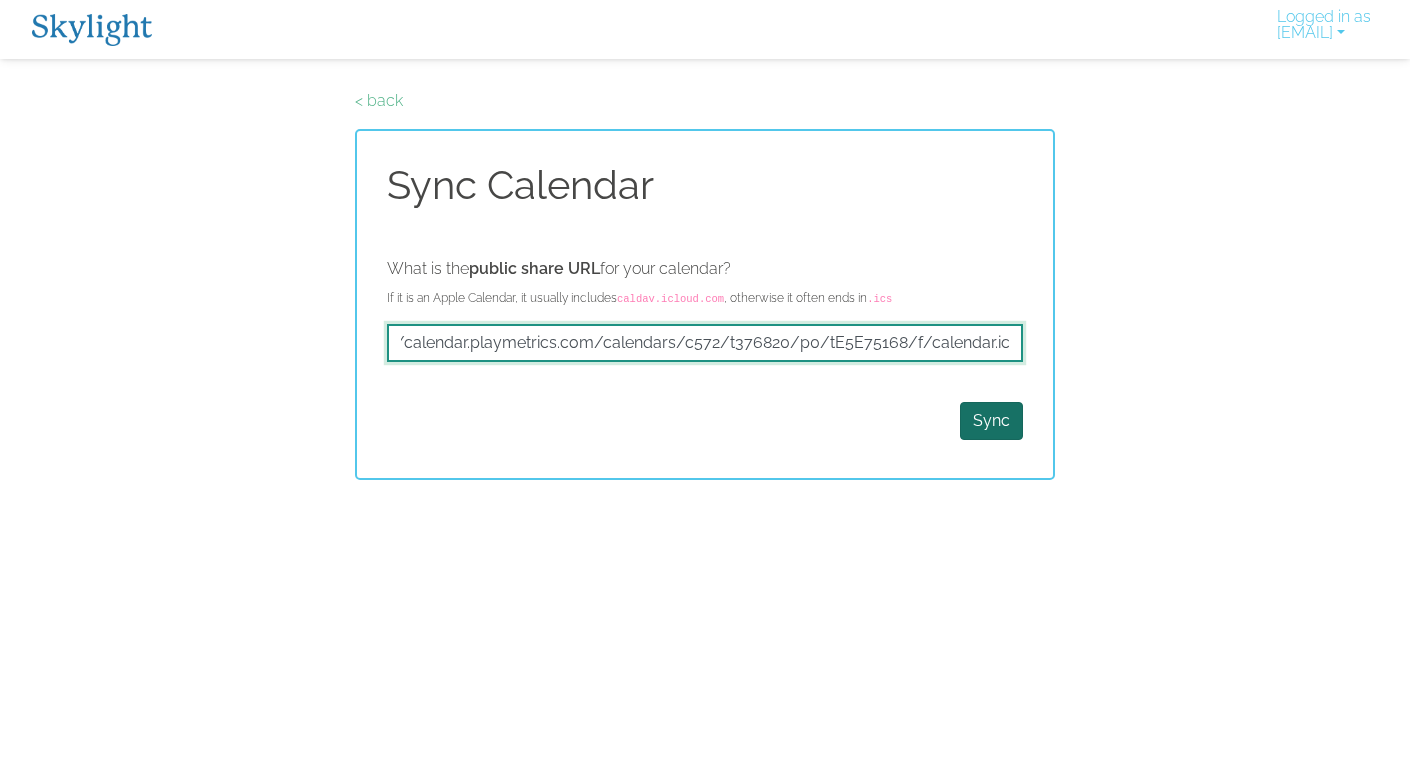 type on "https://calendar.playmetrics.com/calendars/c572/t376820/p0/tE5E75168/f/calendar.ics" 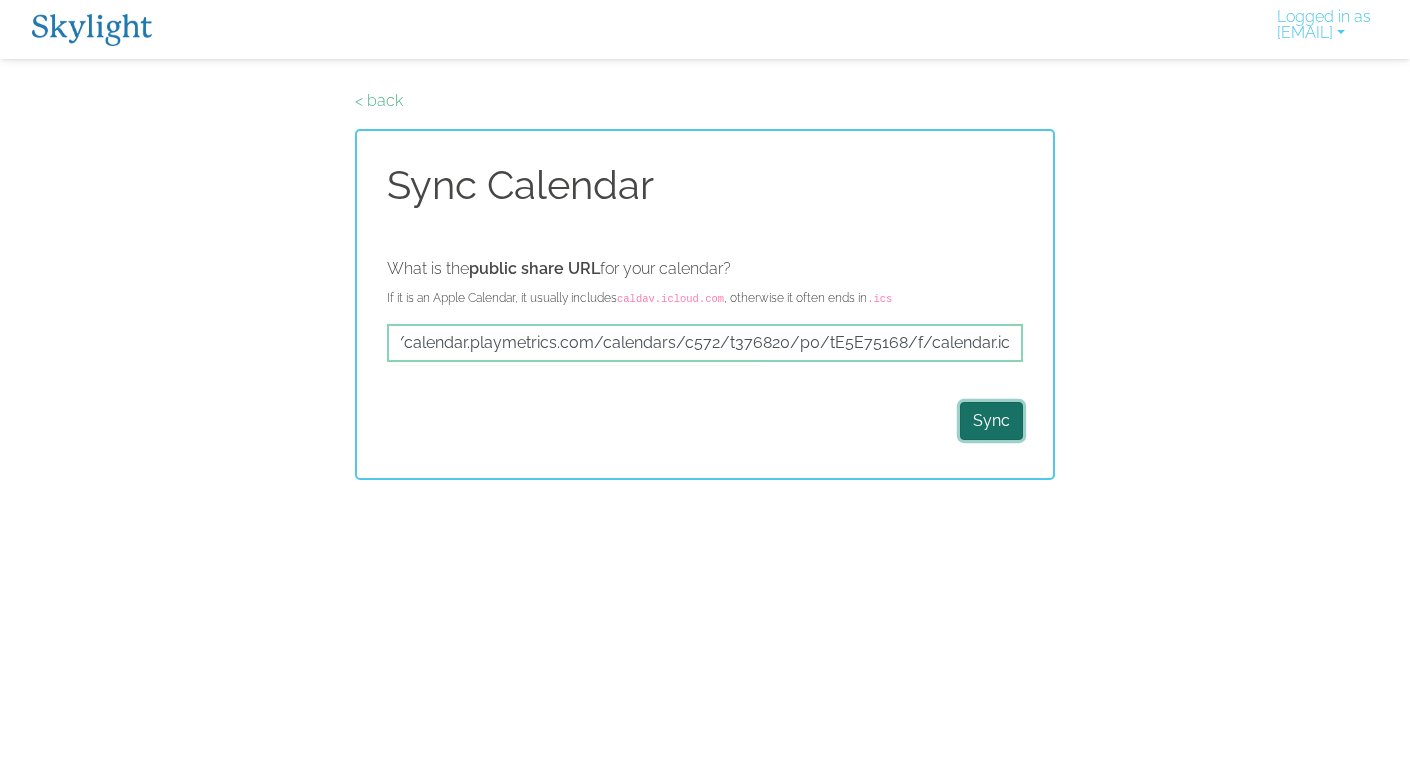 scroll, scrollTop: 0, scrollLeft: 0, axis: both 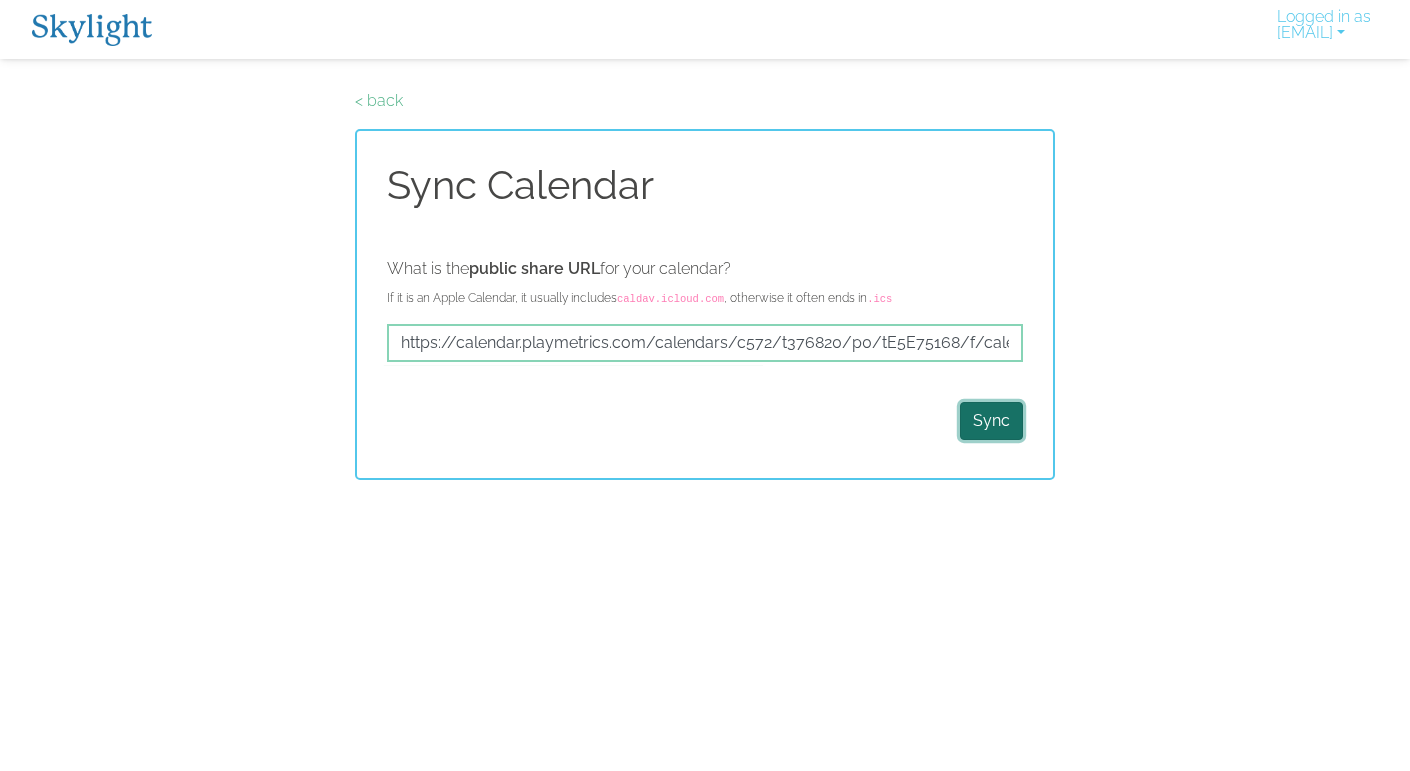 click on "Sync" at bounding box center [991, 421] 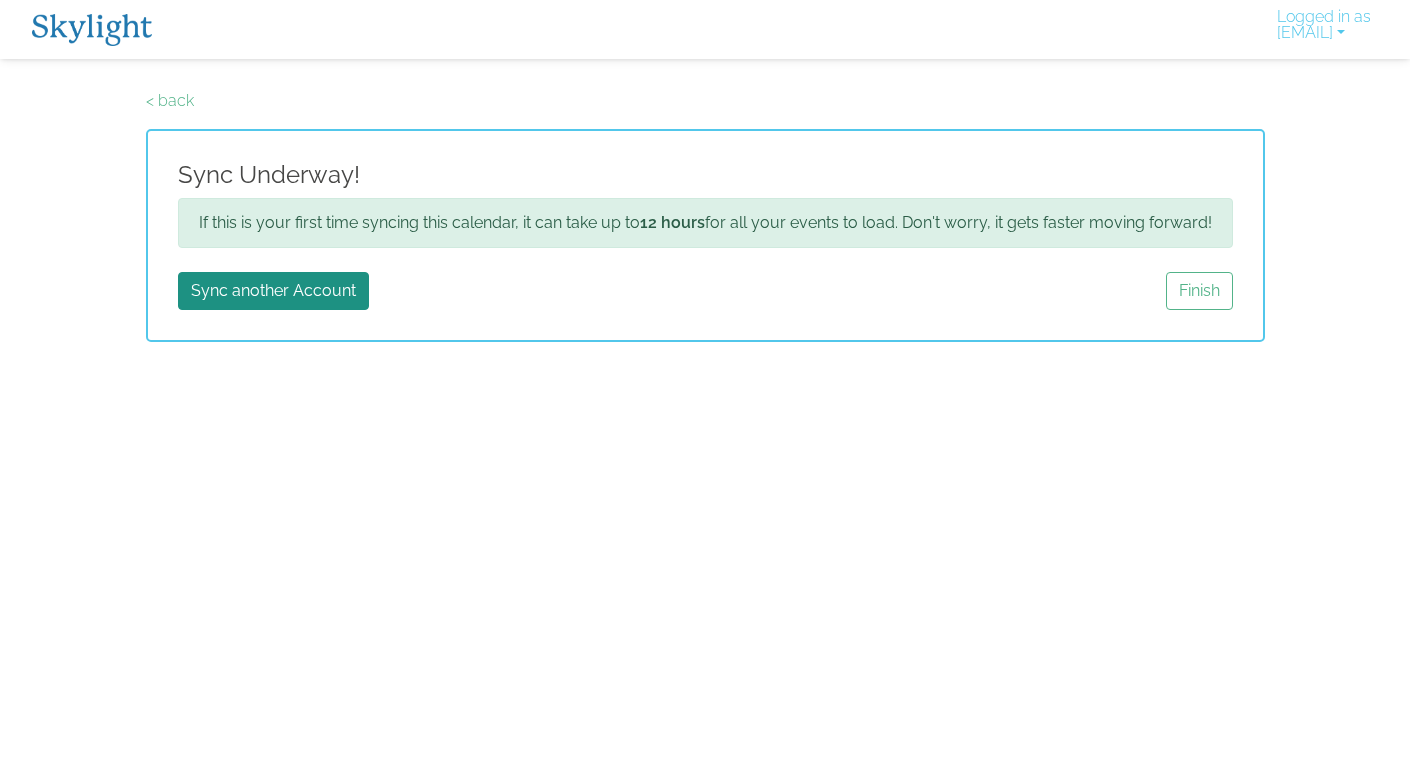 scroll, scrollTop: 0, scrollLeft: 0, axis: both 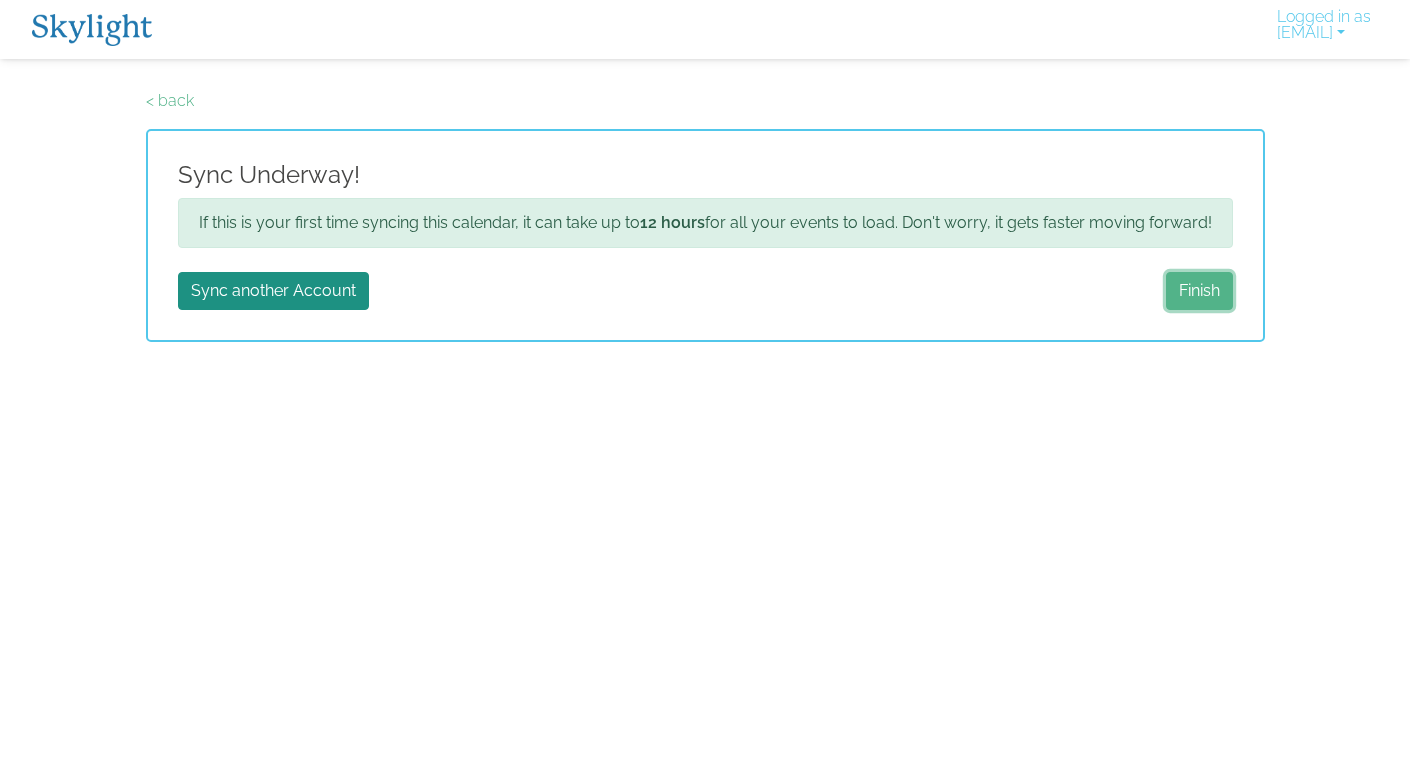 click on "Finish" at bounding box center (1199, 291) 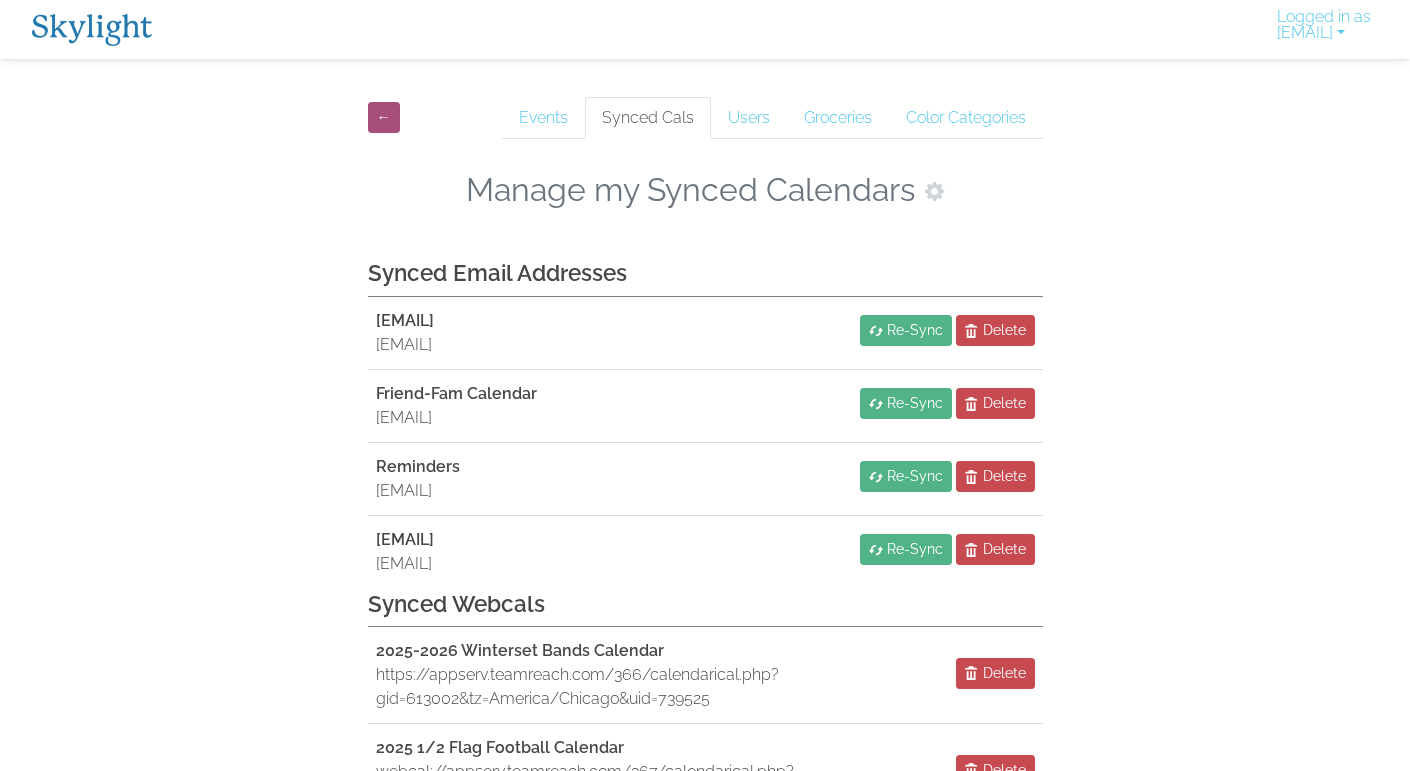 scroll, scrollTop: 0, scrollLeft: 0, axis: both 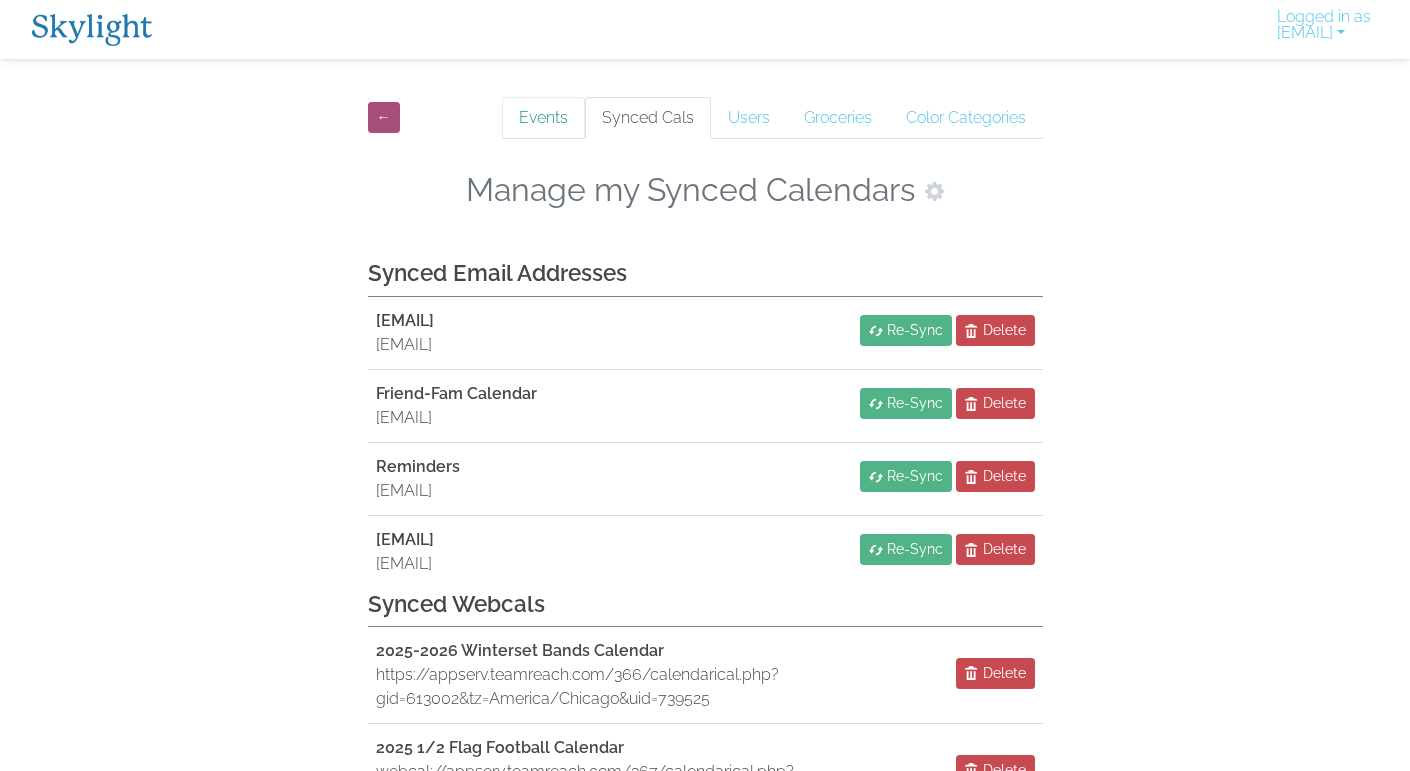 click on "Events" at bounding box center [543, 118] 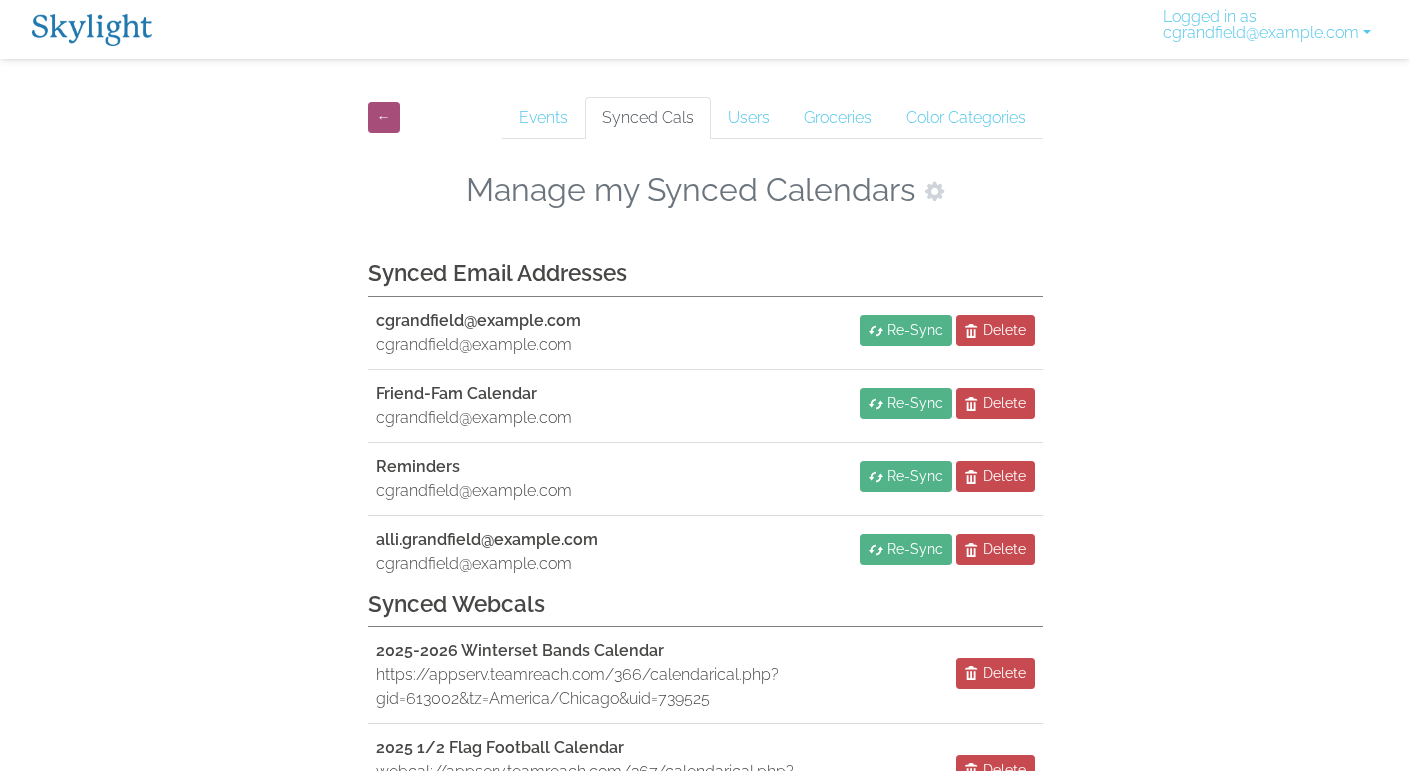scroll, scrollTop: 202, scrollLeft: 0, axis: vertical 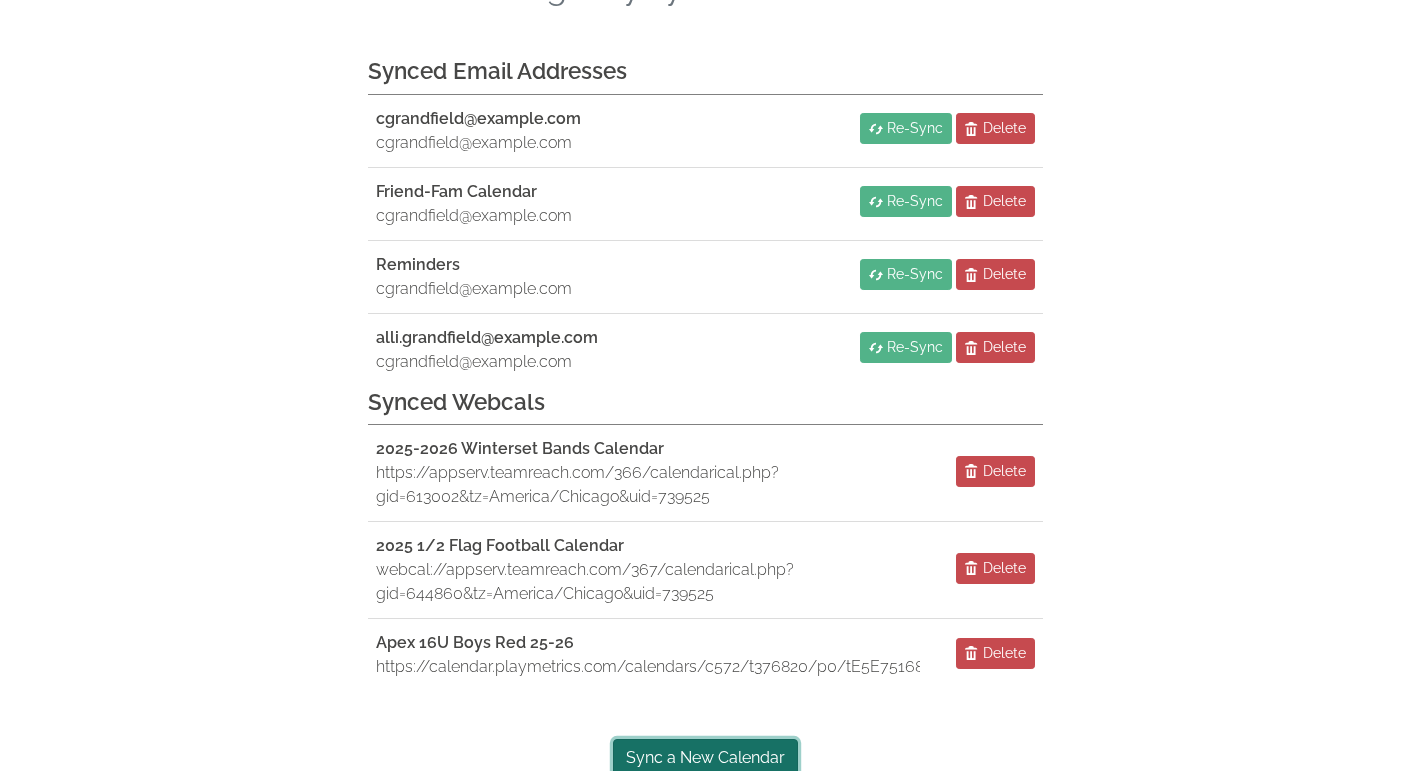 click on "Sync a New Calendar" at bounding box center [705, 758] 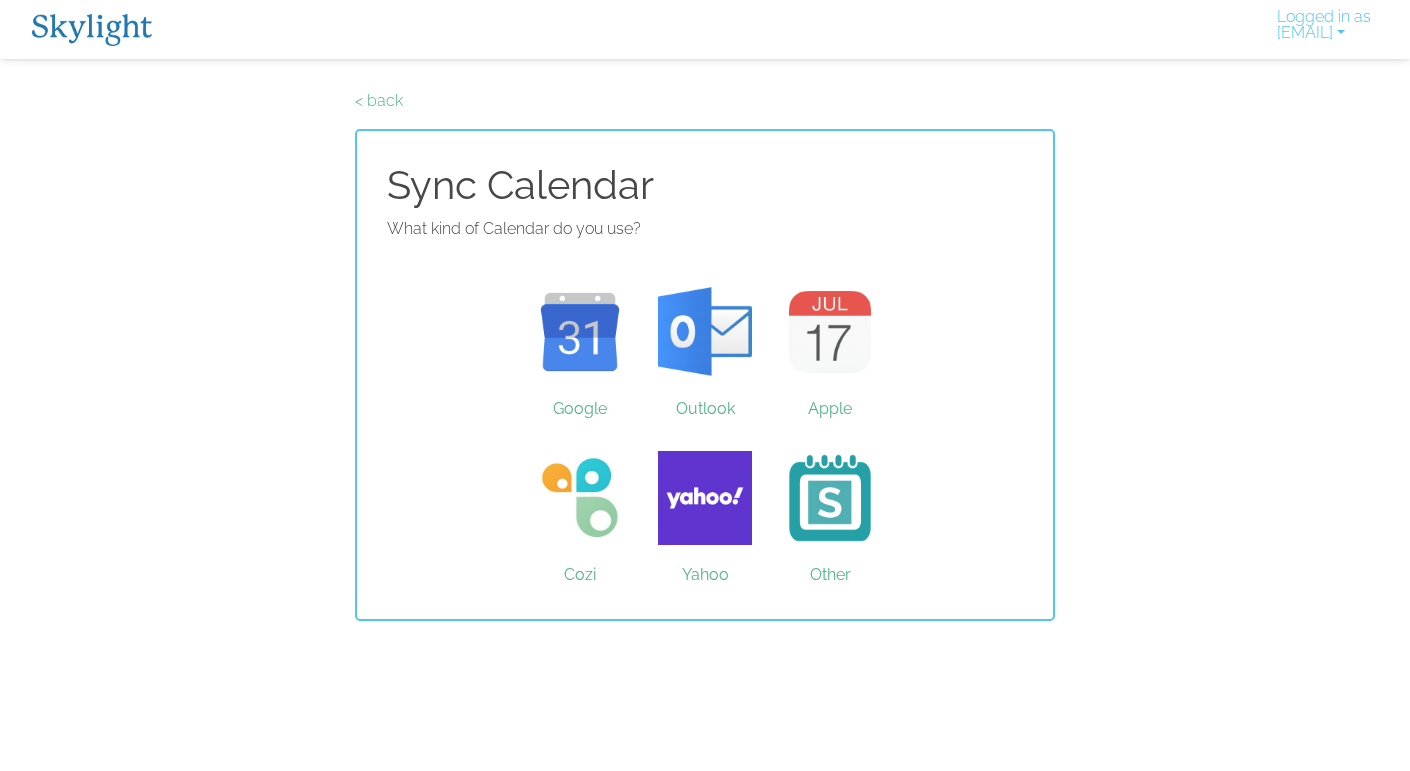 scroll, scrollTop: 0, scrollLeft: 0, axis: both 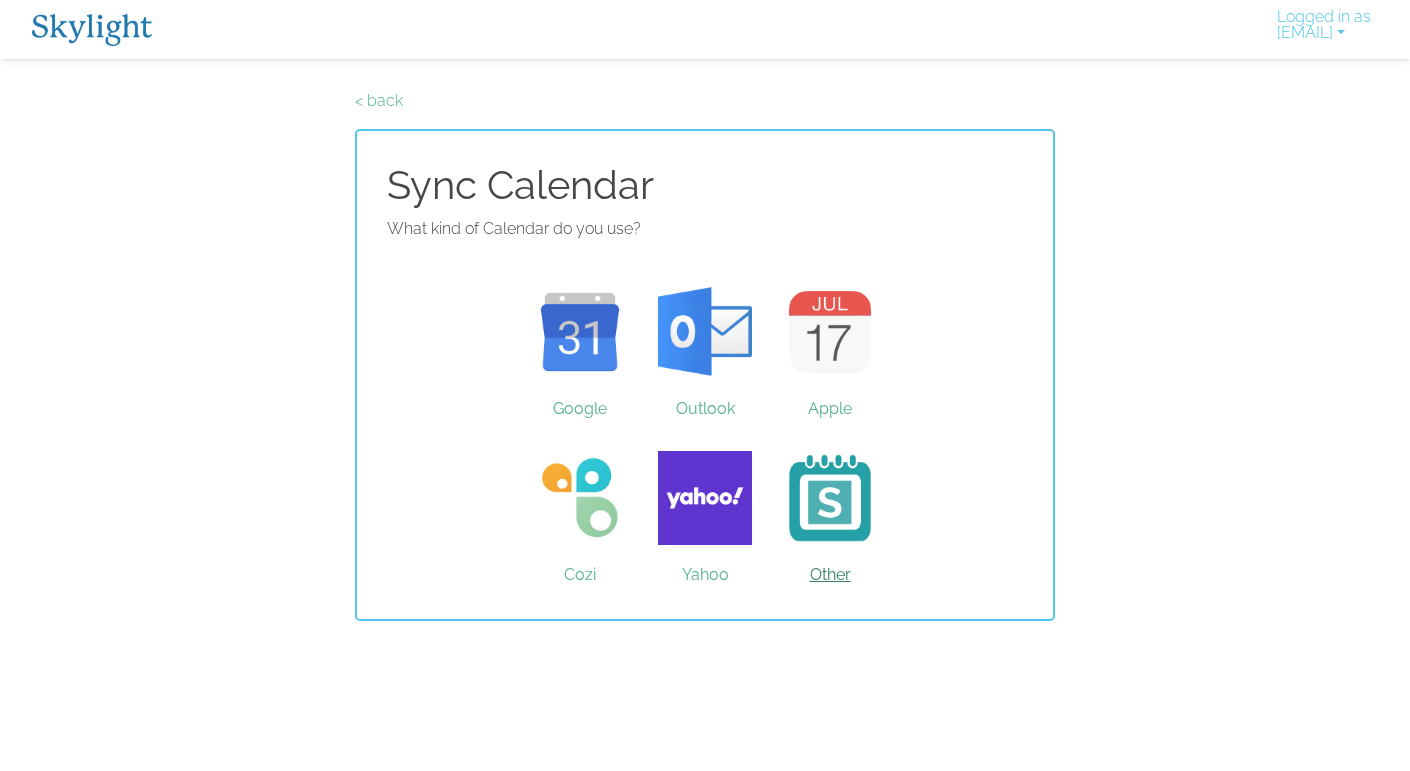 click on "Other" at bounding box center [830, 498] 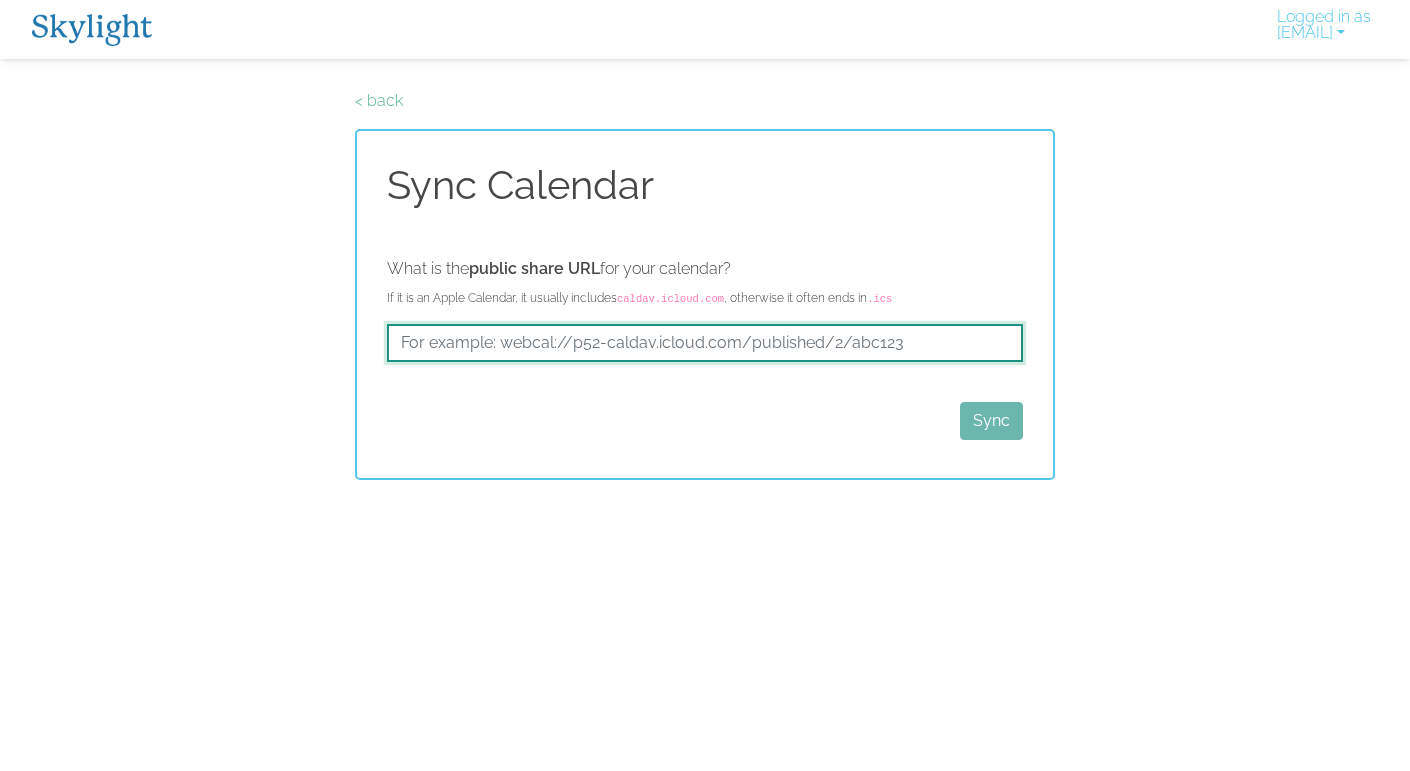 click at bounding box center [705, 343] 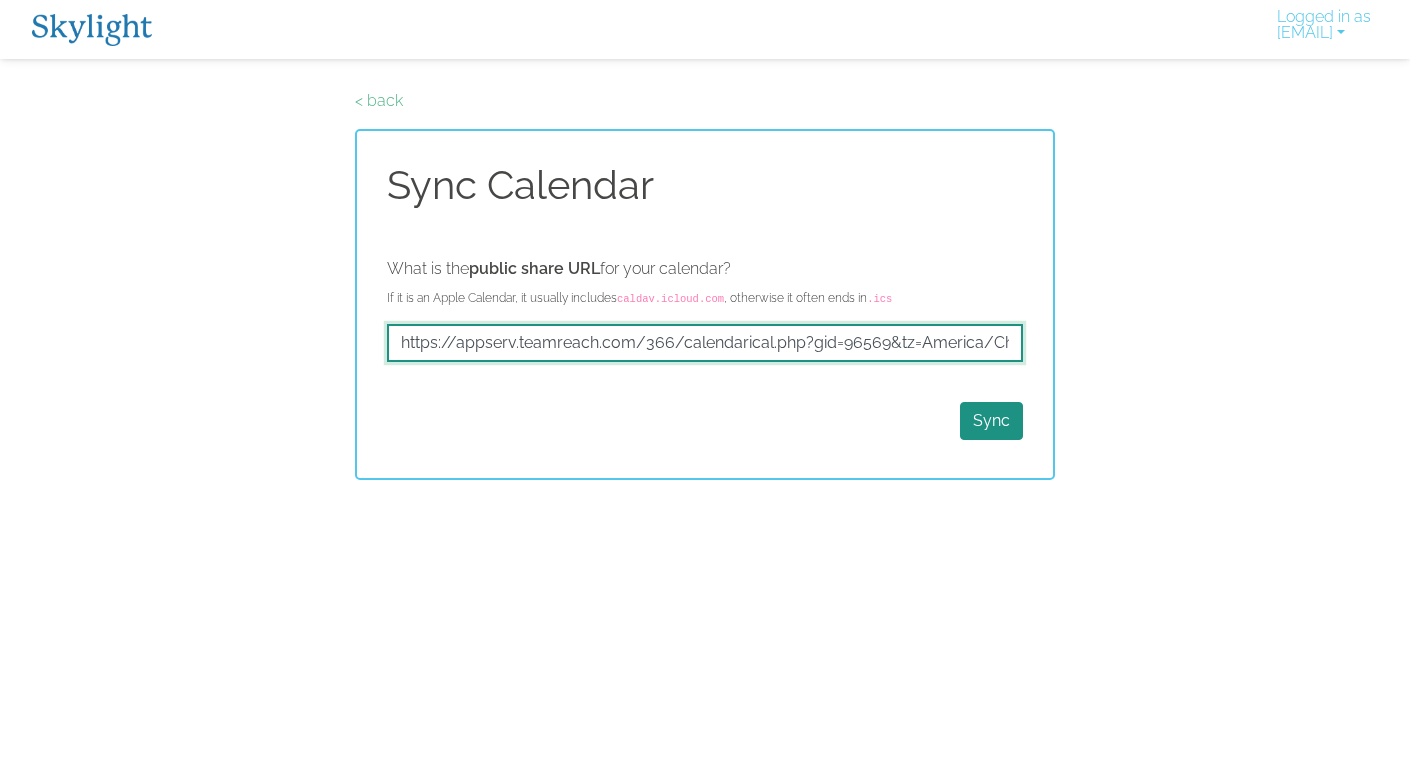 scroll, scrollTop: 0, scrollLeft: 130, axis: horizontal 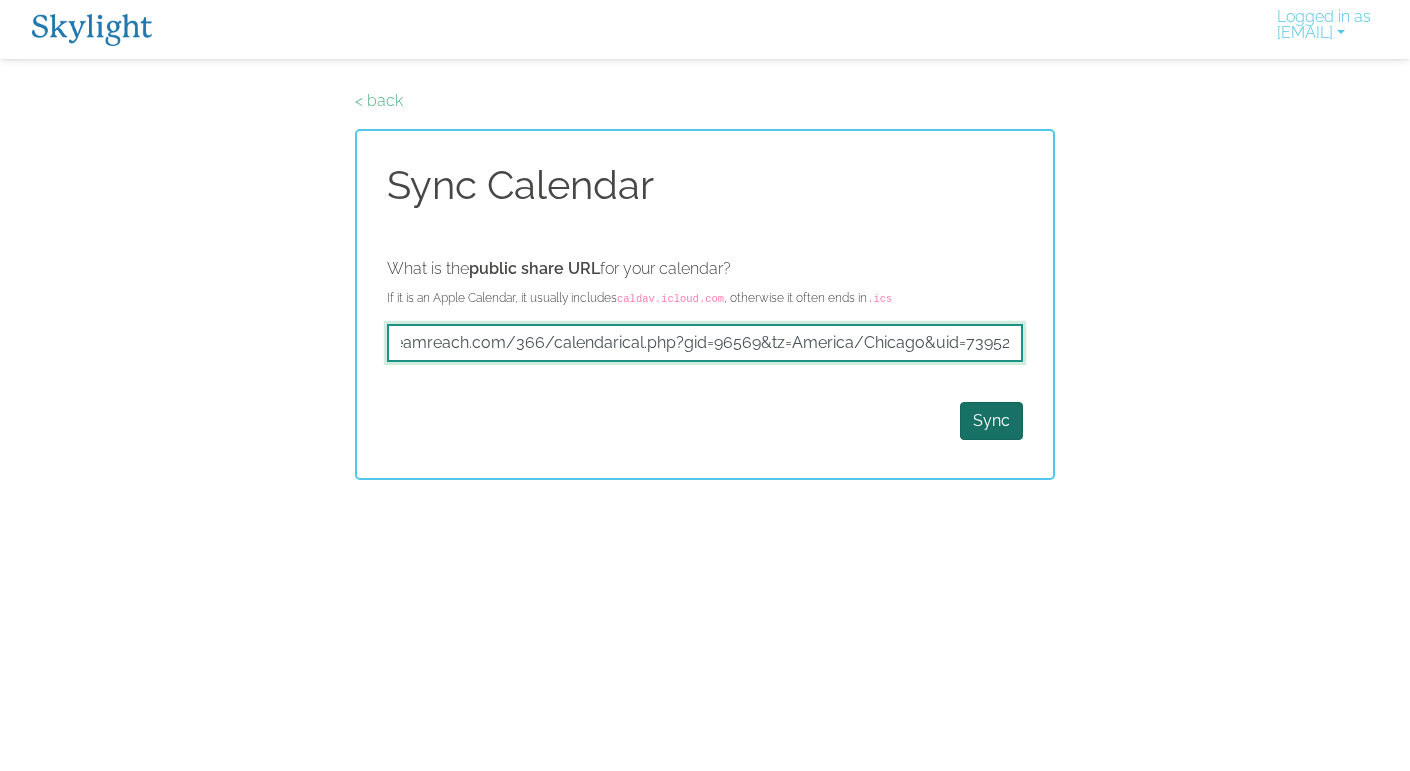 type on "https://appserv.teamreach.com/366/calendarical.php?gid=96569&tz=America/Chicago&uid=739525" 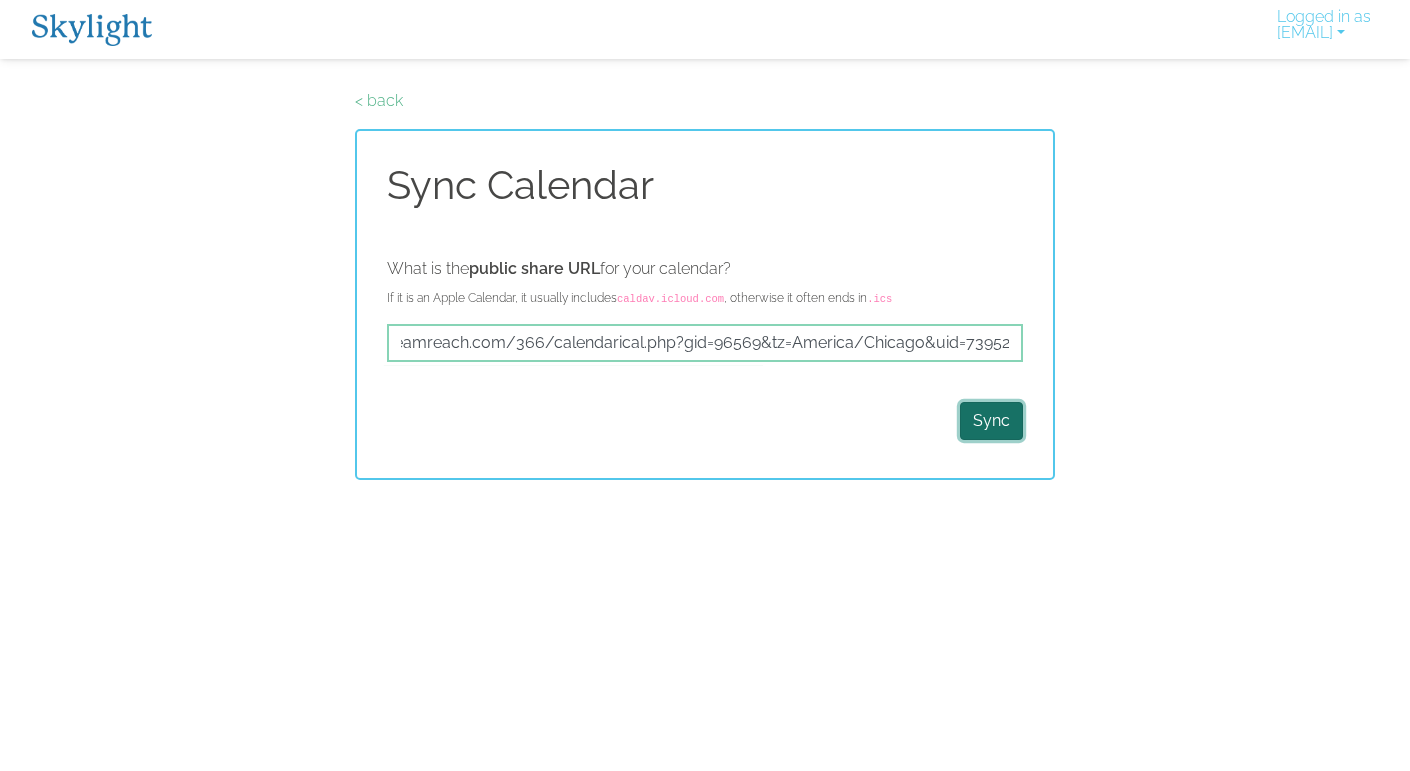 scroll, scrollTop: 0, scrollLeft: 0, axis: both 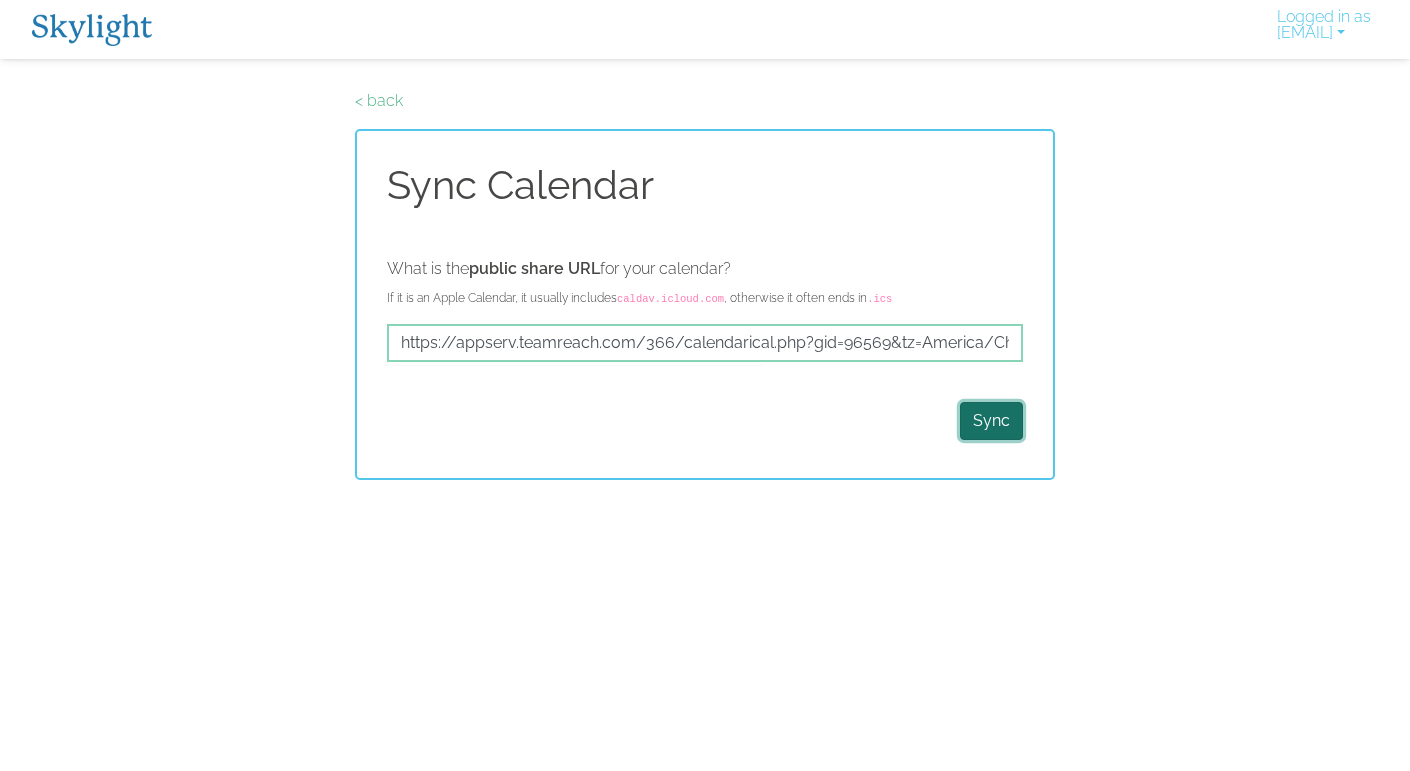 click on "Sync" at bounding box center (991, 421) 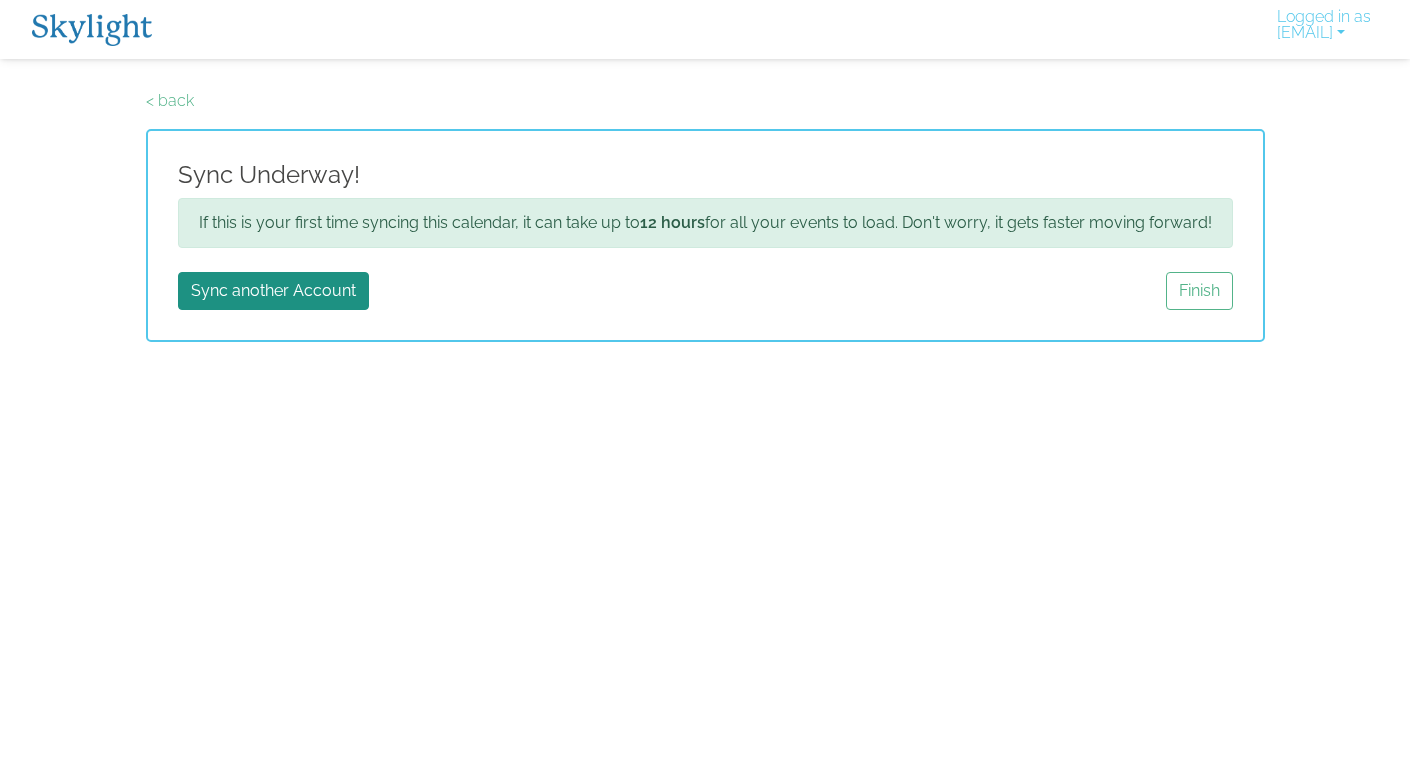 scroll, scrollTop: 0, scrollLeft: 0, axis: both 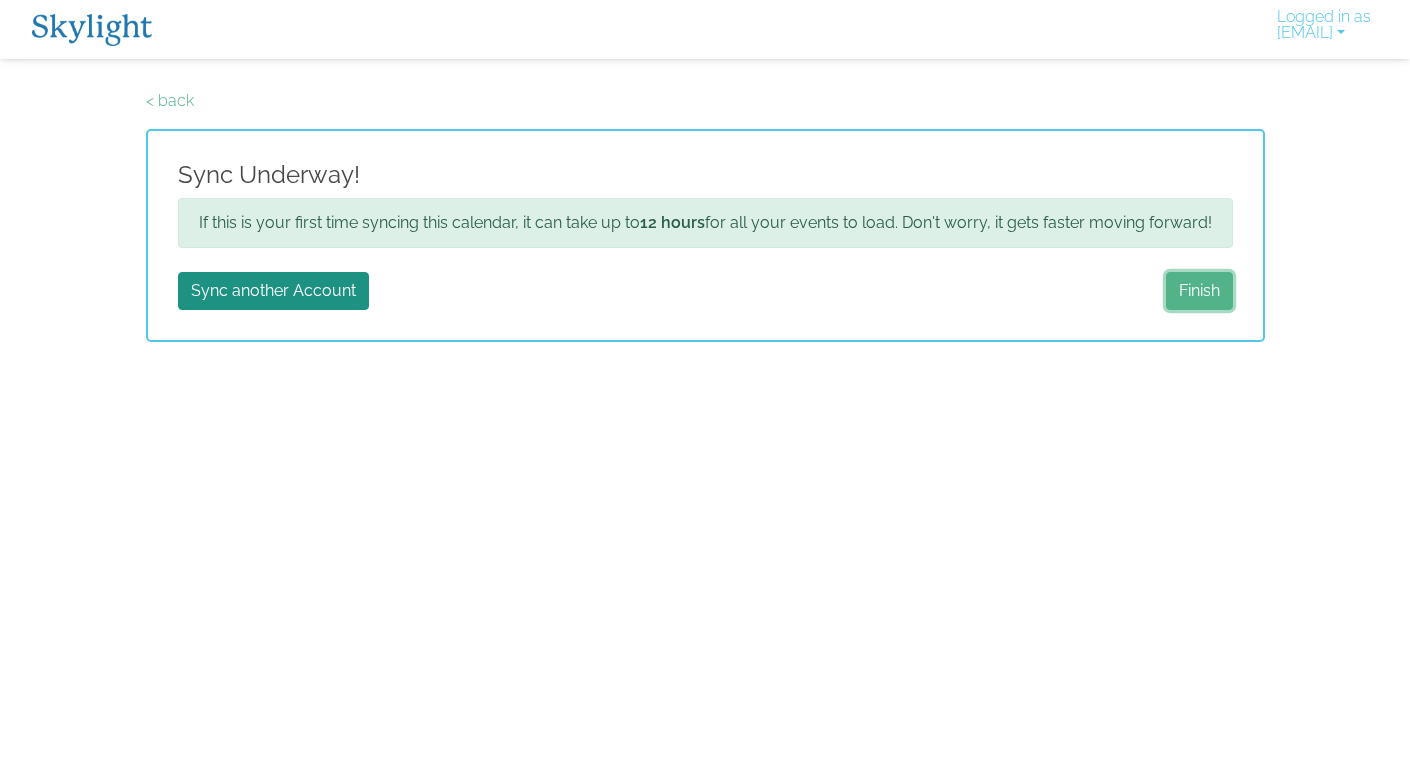 click on "Finish" at bounding box center (1199, 291) 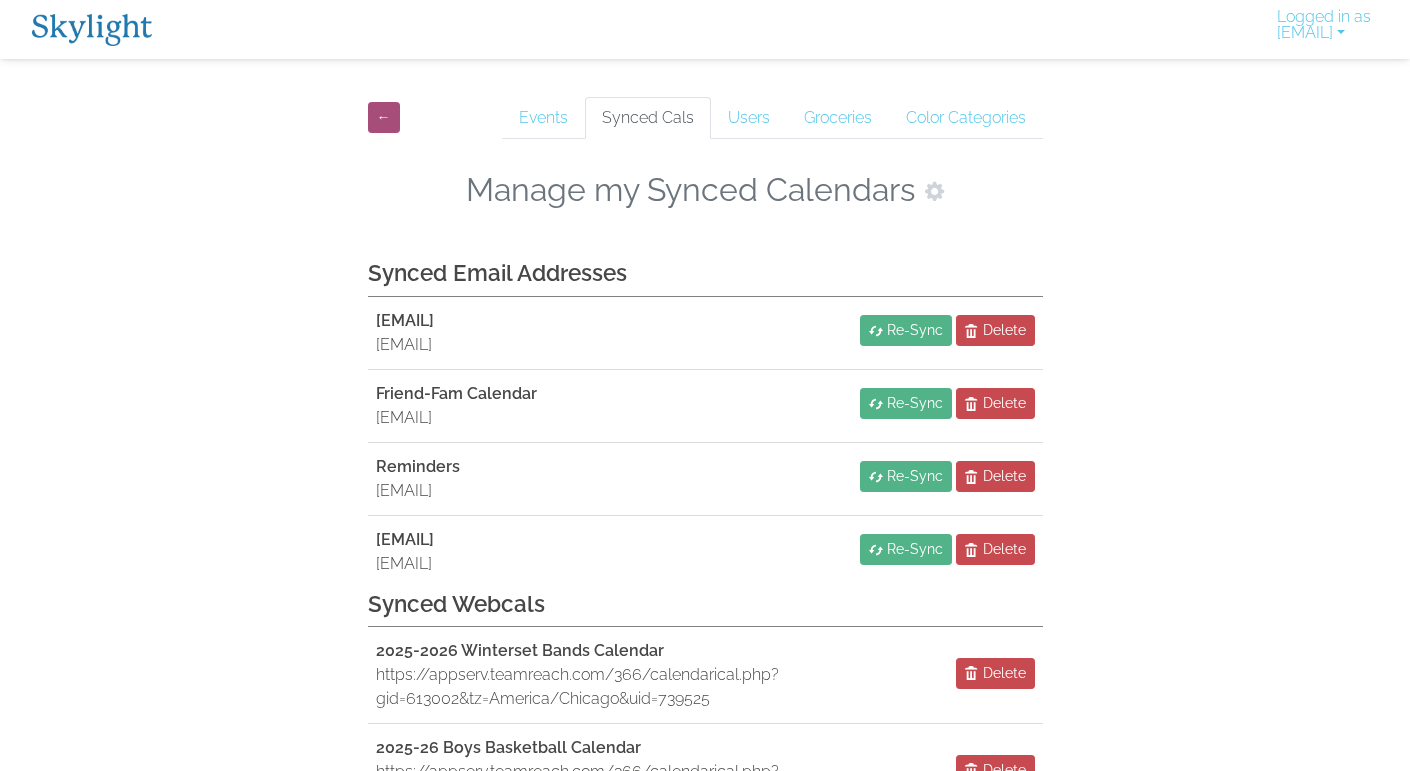 scroll, scrollTop: 0, scrollLeft: 0, axis: both 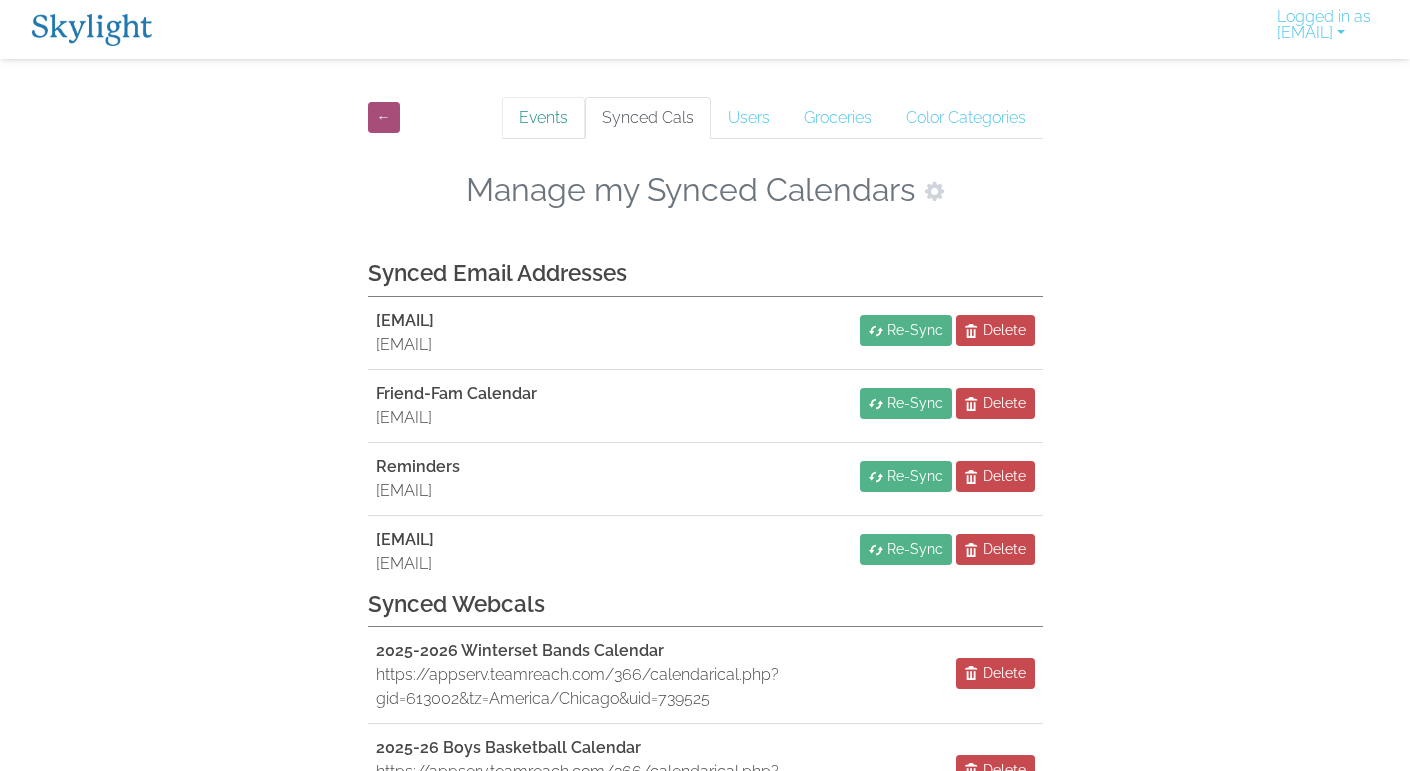 click on "Events" at bounding box center (543, 118) 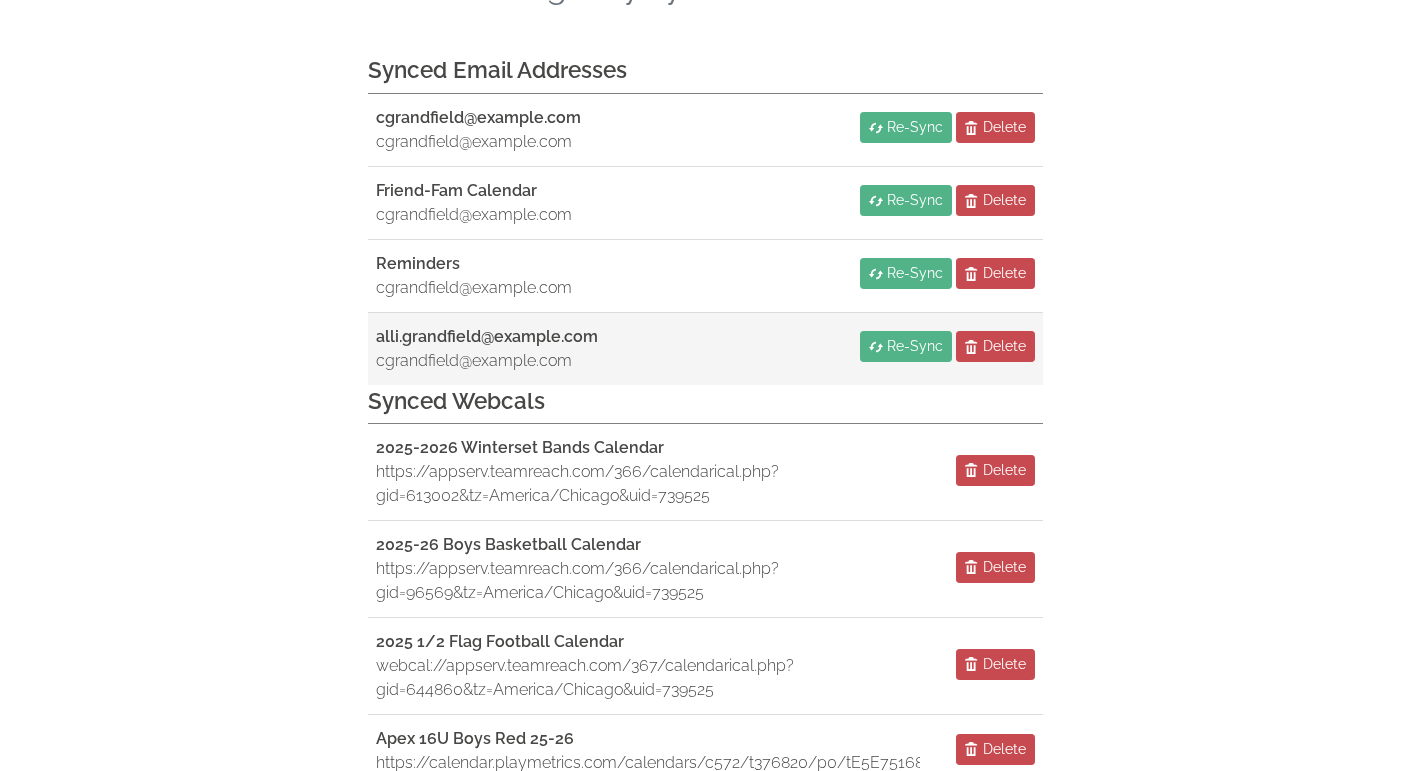 scroll, scrollTop: 298, scrollLeft: 0, axis: vertical 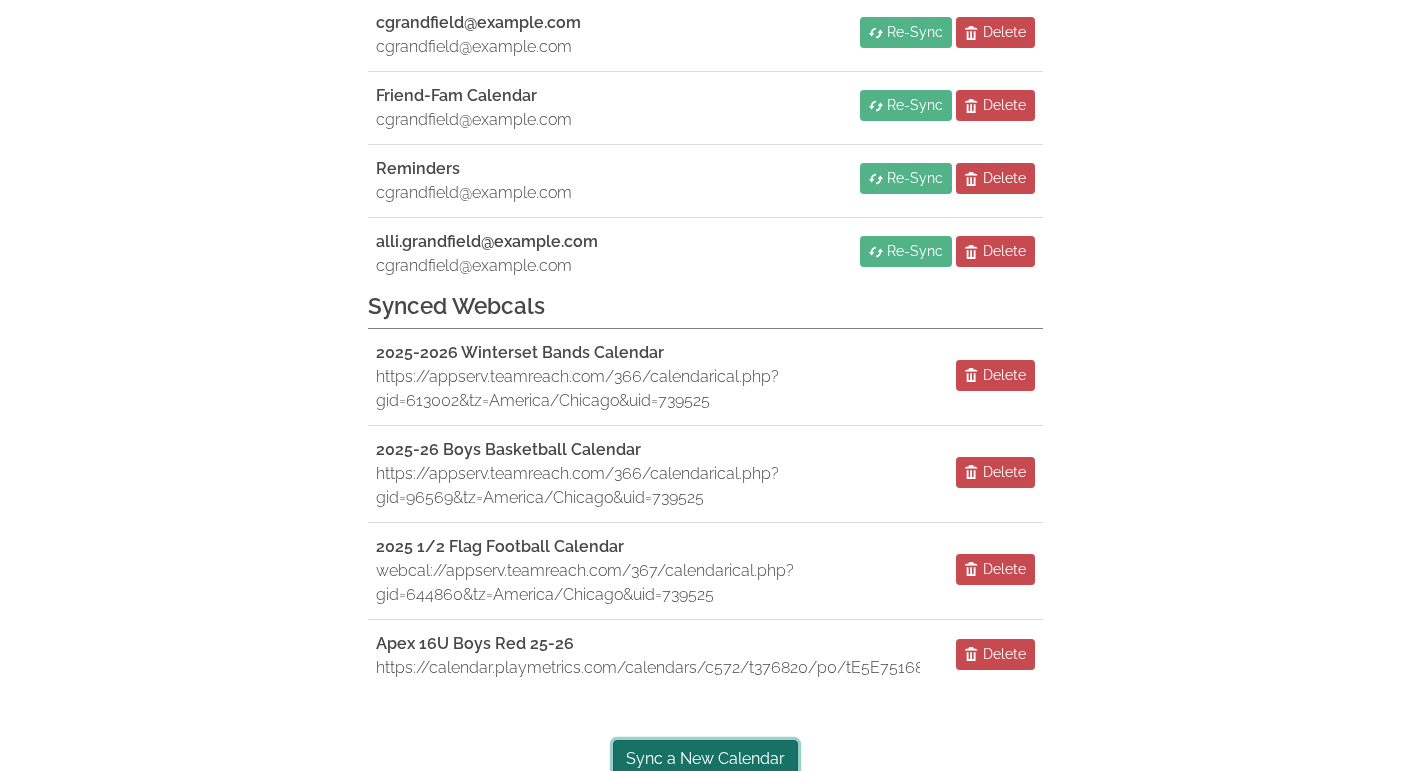 click on "Sync a New Calendar" at bounding box center [705, 759] 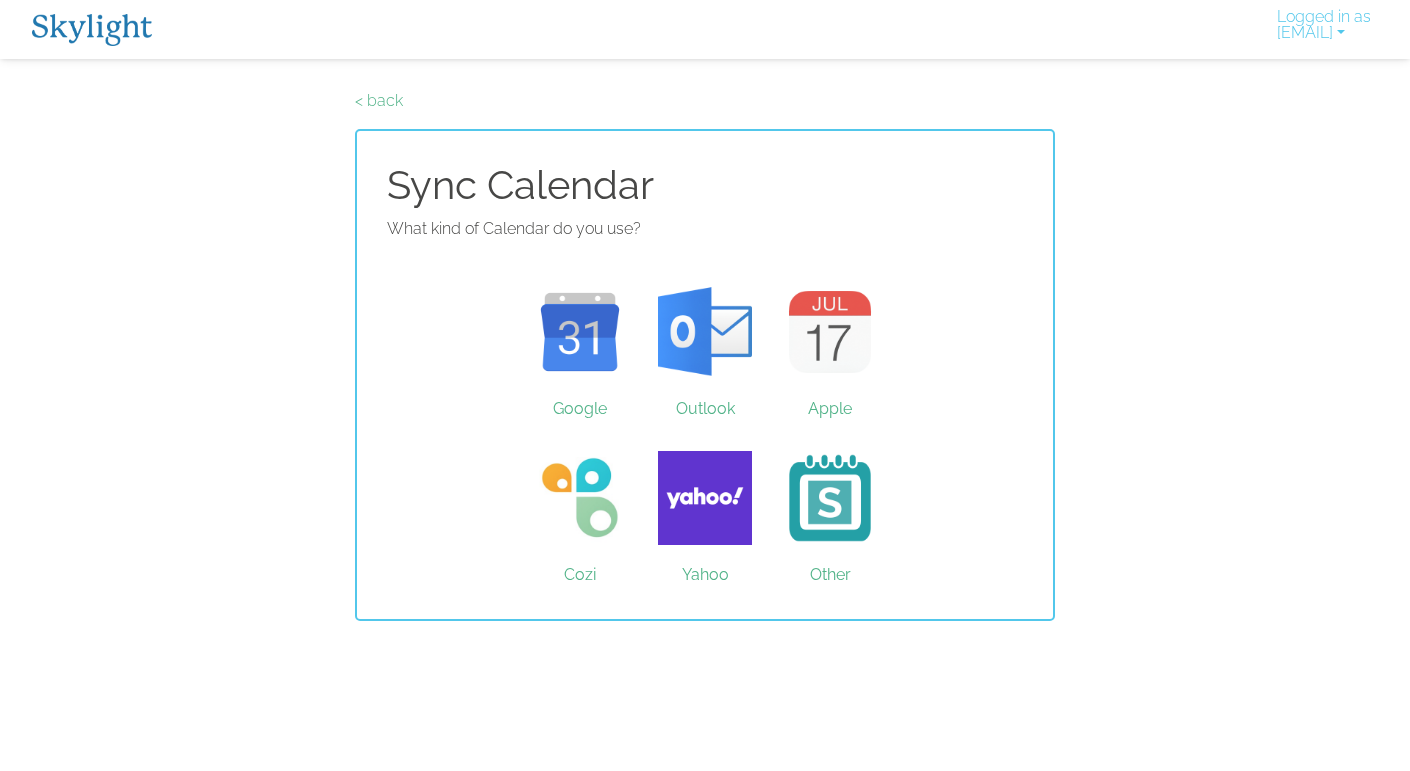 scroll, scrollTop: 0, scrollLeft: 0, axis: both 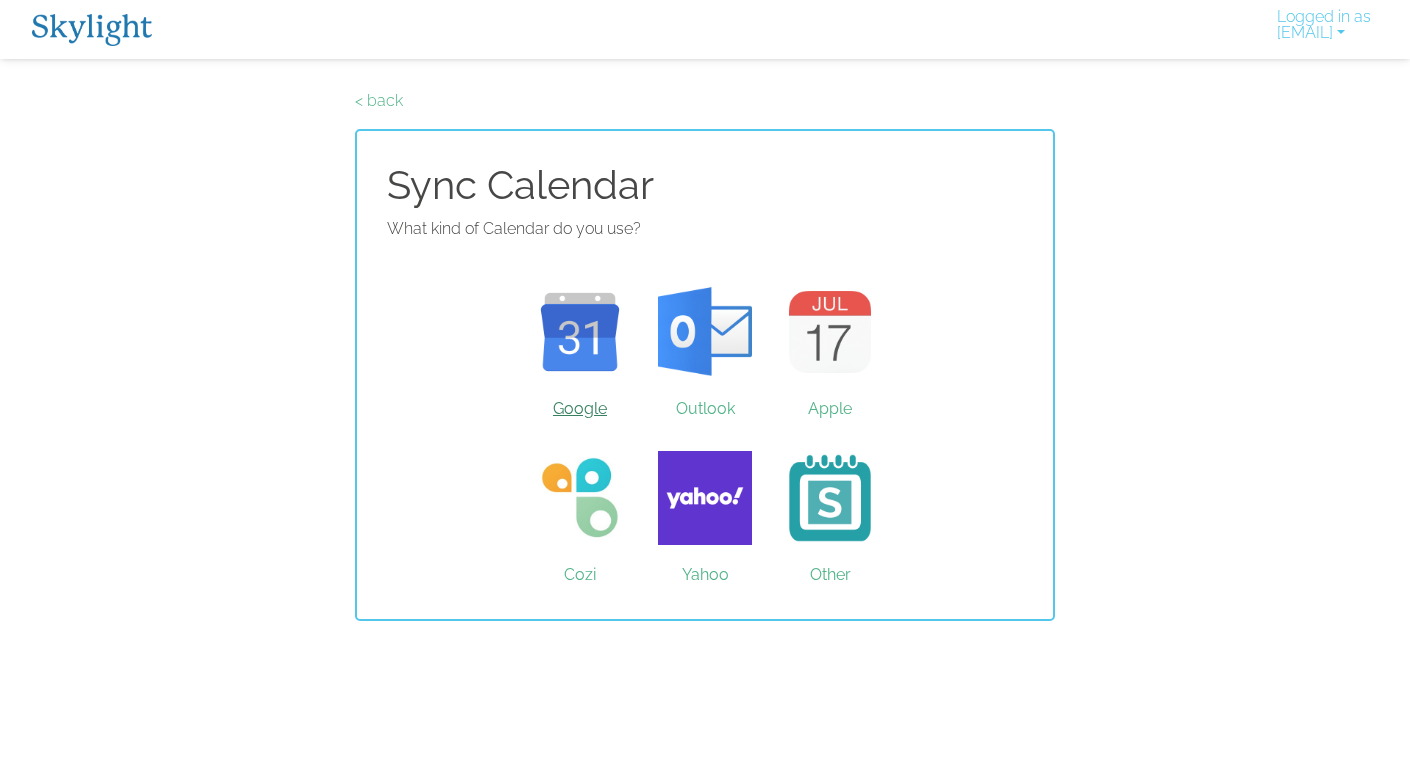 click on "Google" at bounding box center [580, 332] 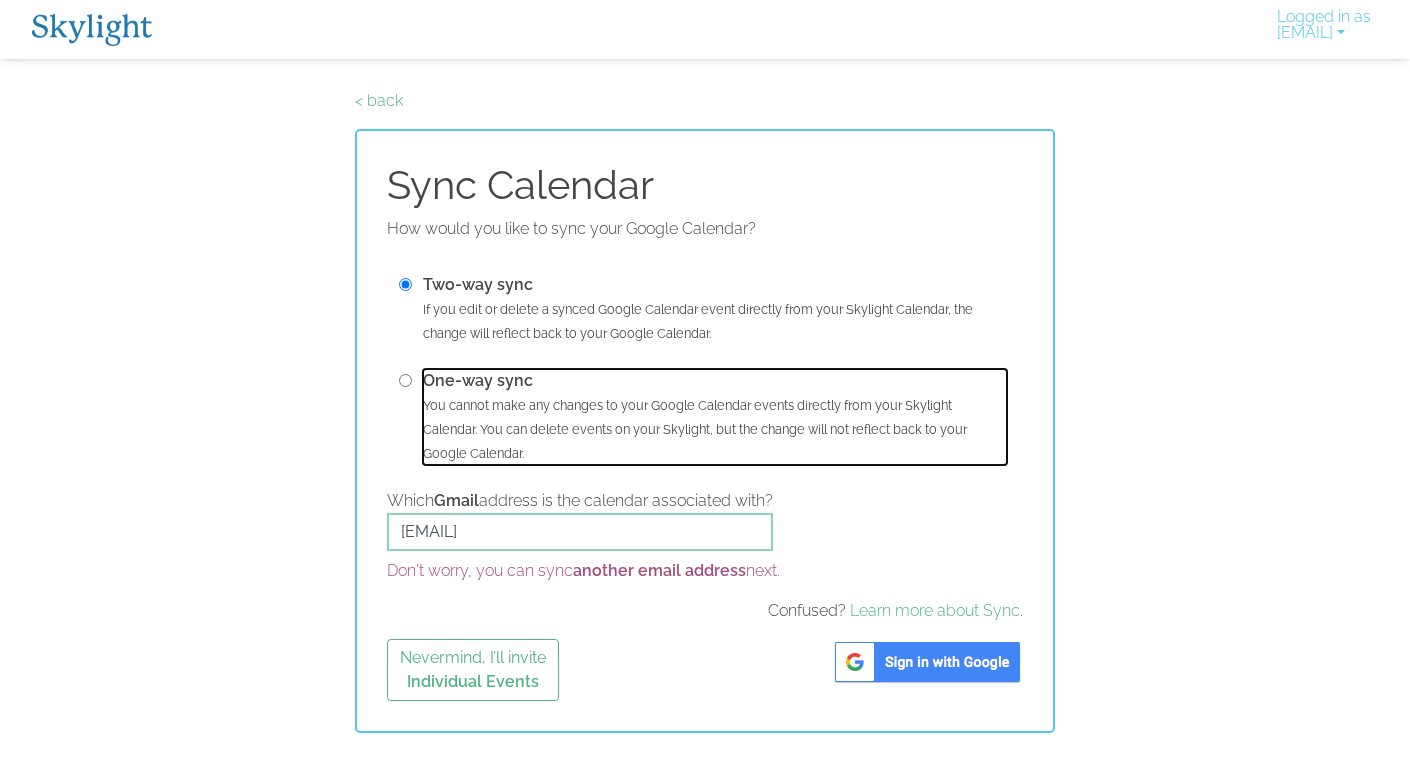 click on "One-way sync" at bounding box center [478, 380] 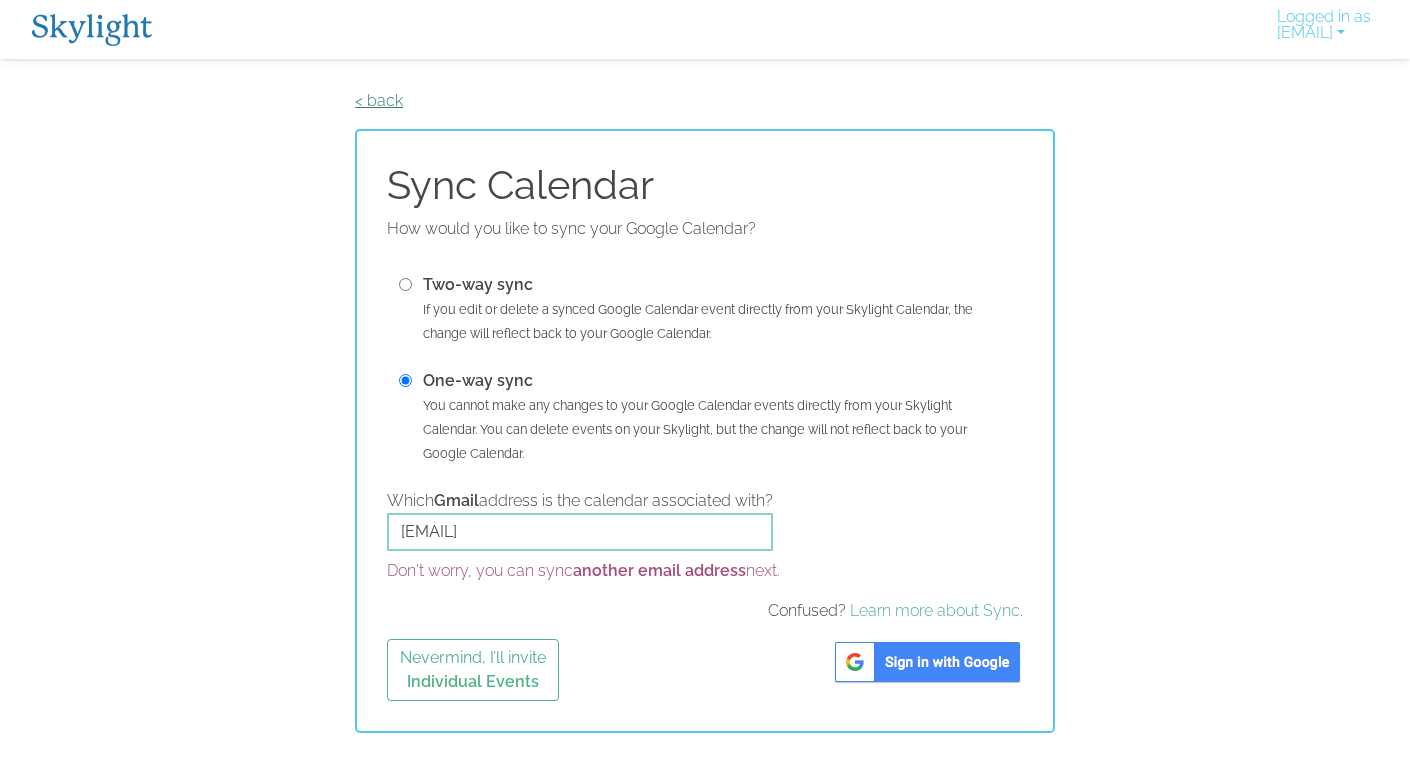 click on "< back" at bounding box center (379, 100) 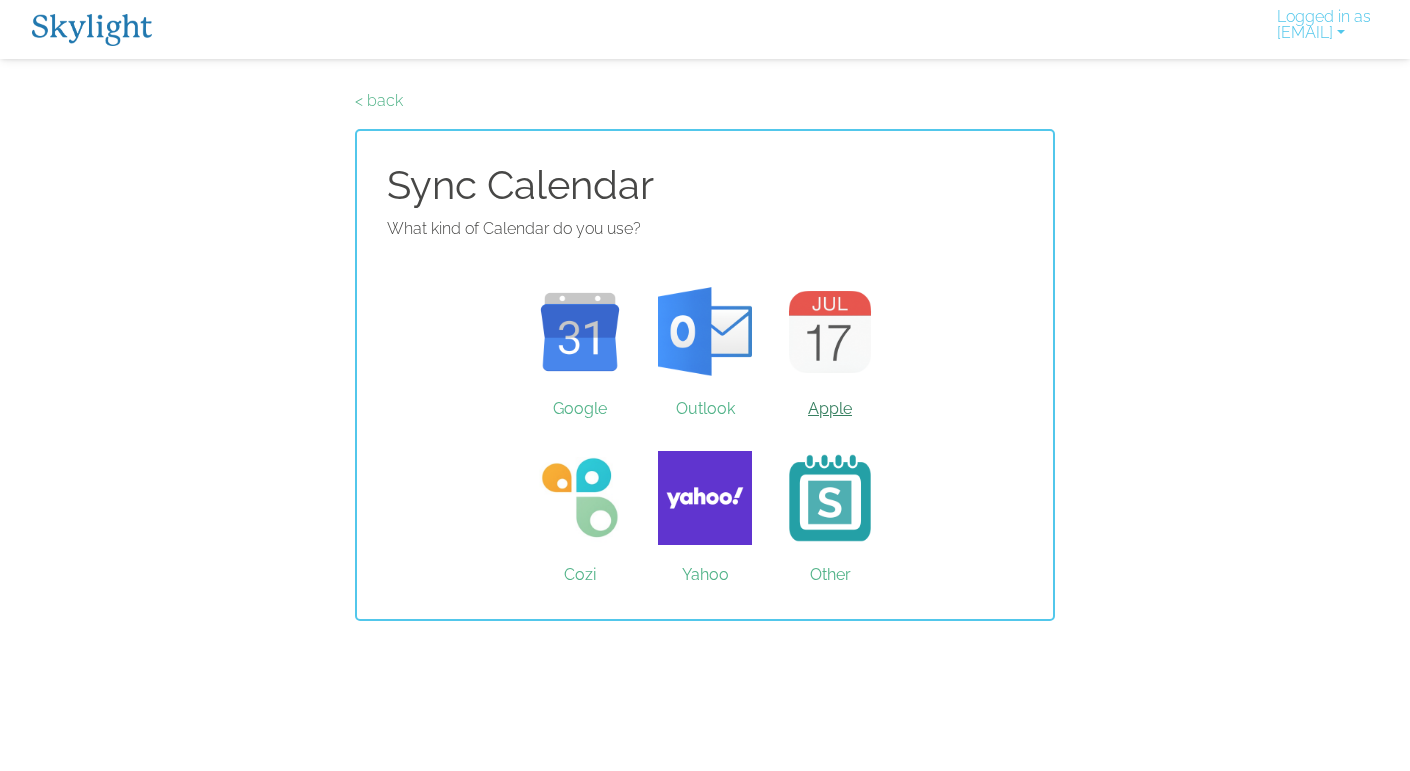 click on "Apple" at bounding box center (830, 332) 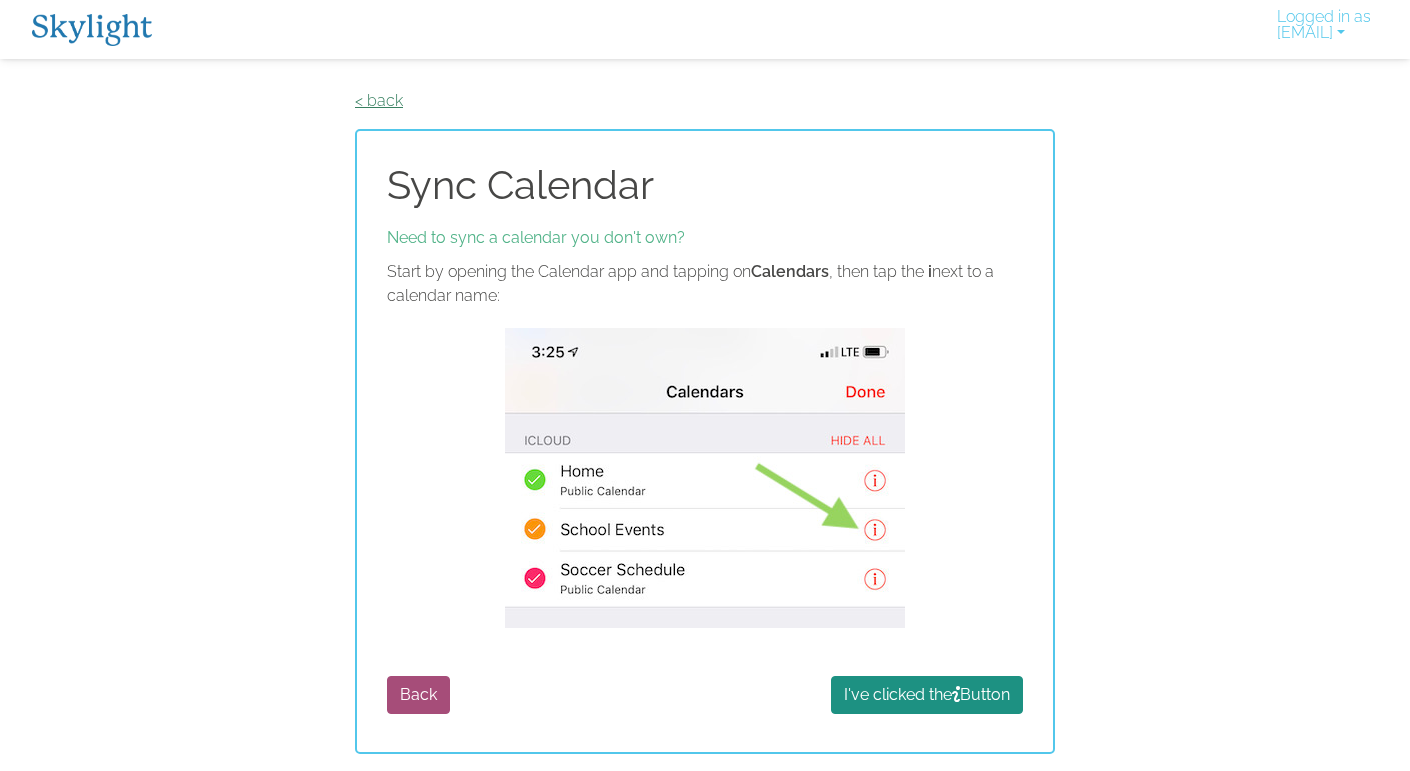click on "< back" at bounding box center (379, 100) 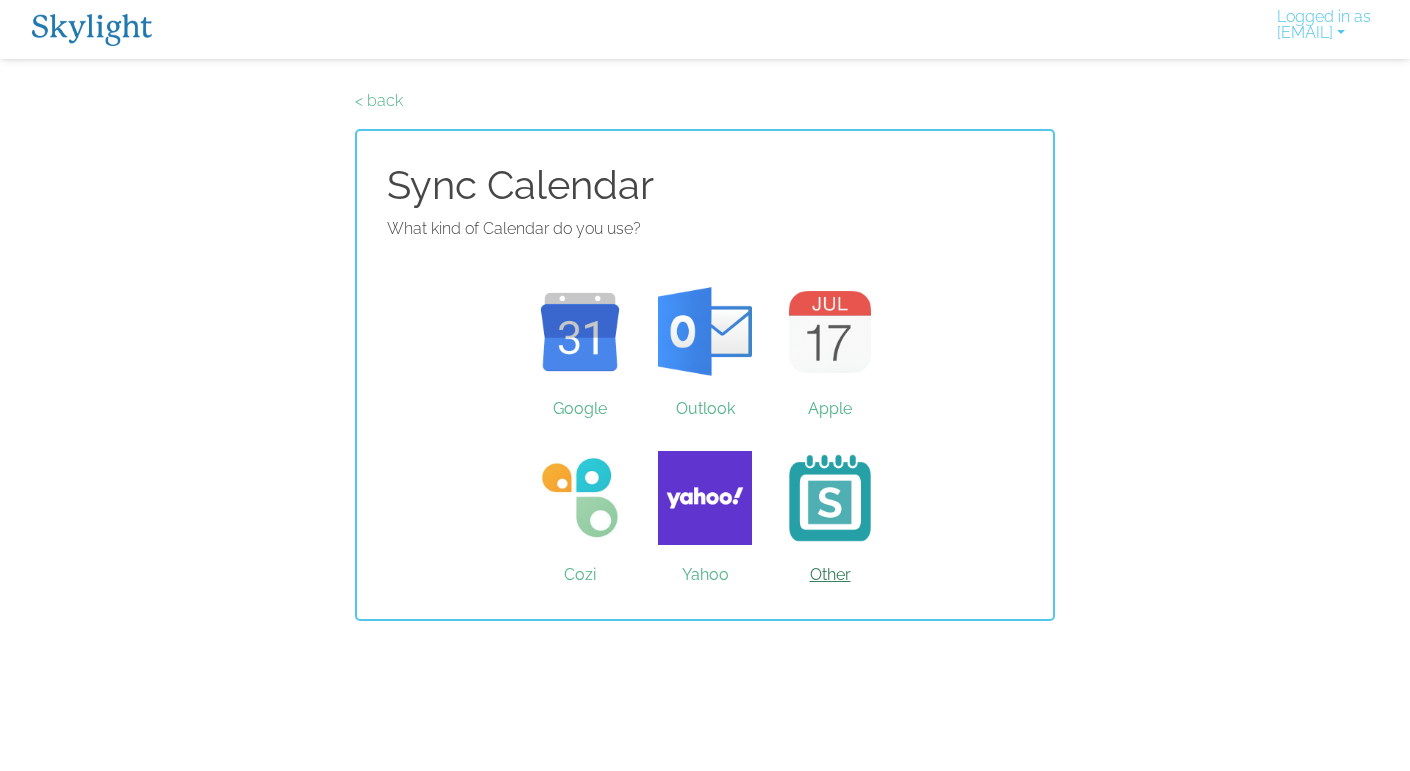 click on "Other" at bounding box center (830, 498) 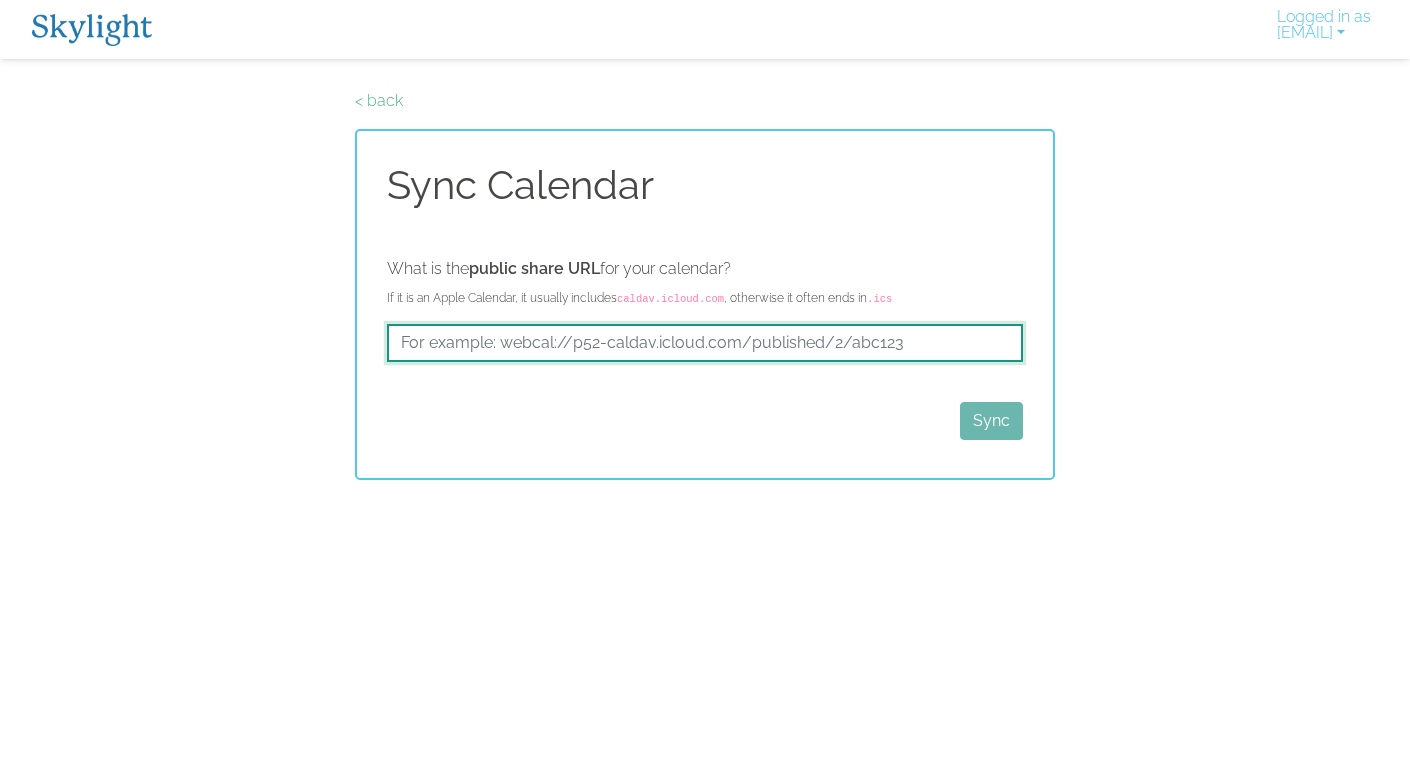 click at bounding box center (705, 343) 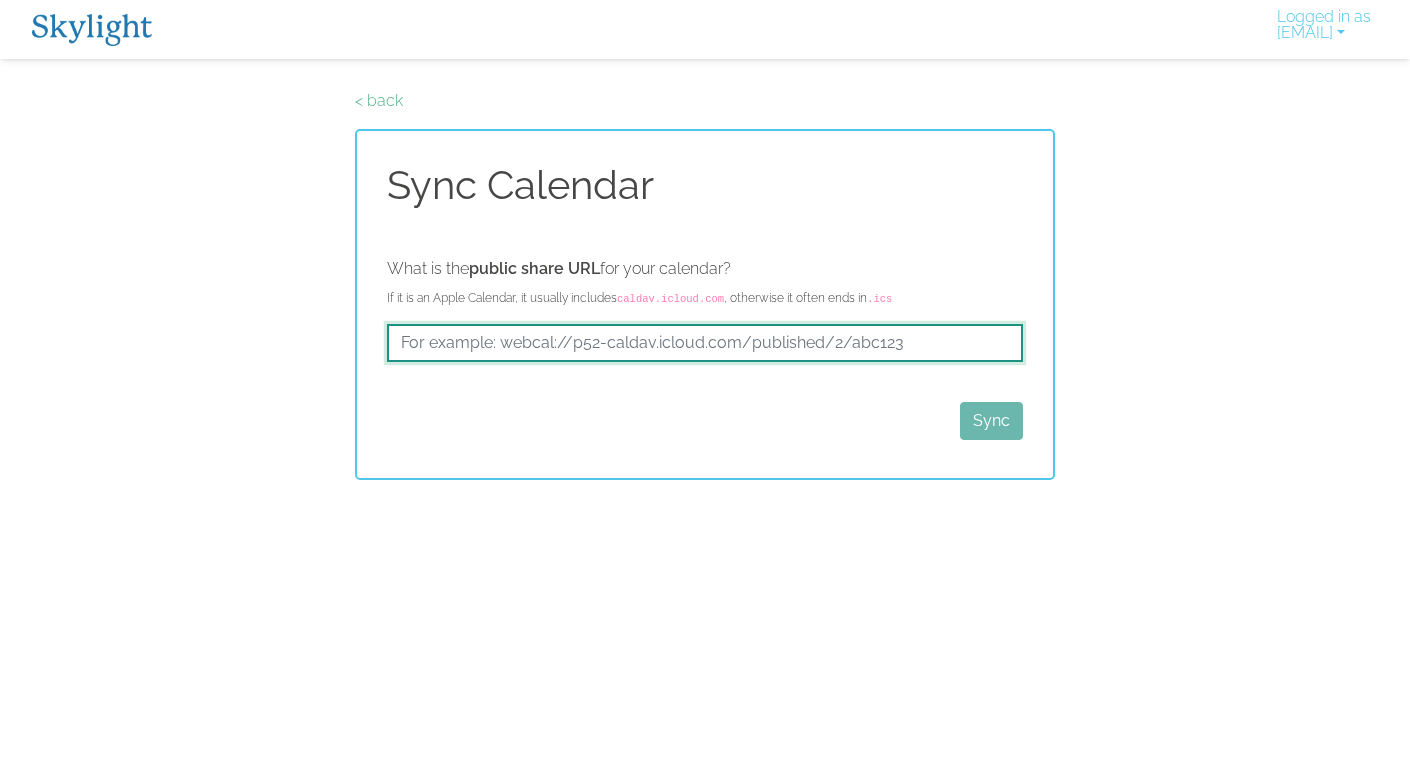 paste on "https://calendar.google.com/calendar/embed?src=e457e3acfe8478b0fa127ded50c0e5a3d528d797adf53b8659803d69831e40f2%40group.calendar.google.com&ctz=America%2FChicago" 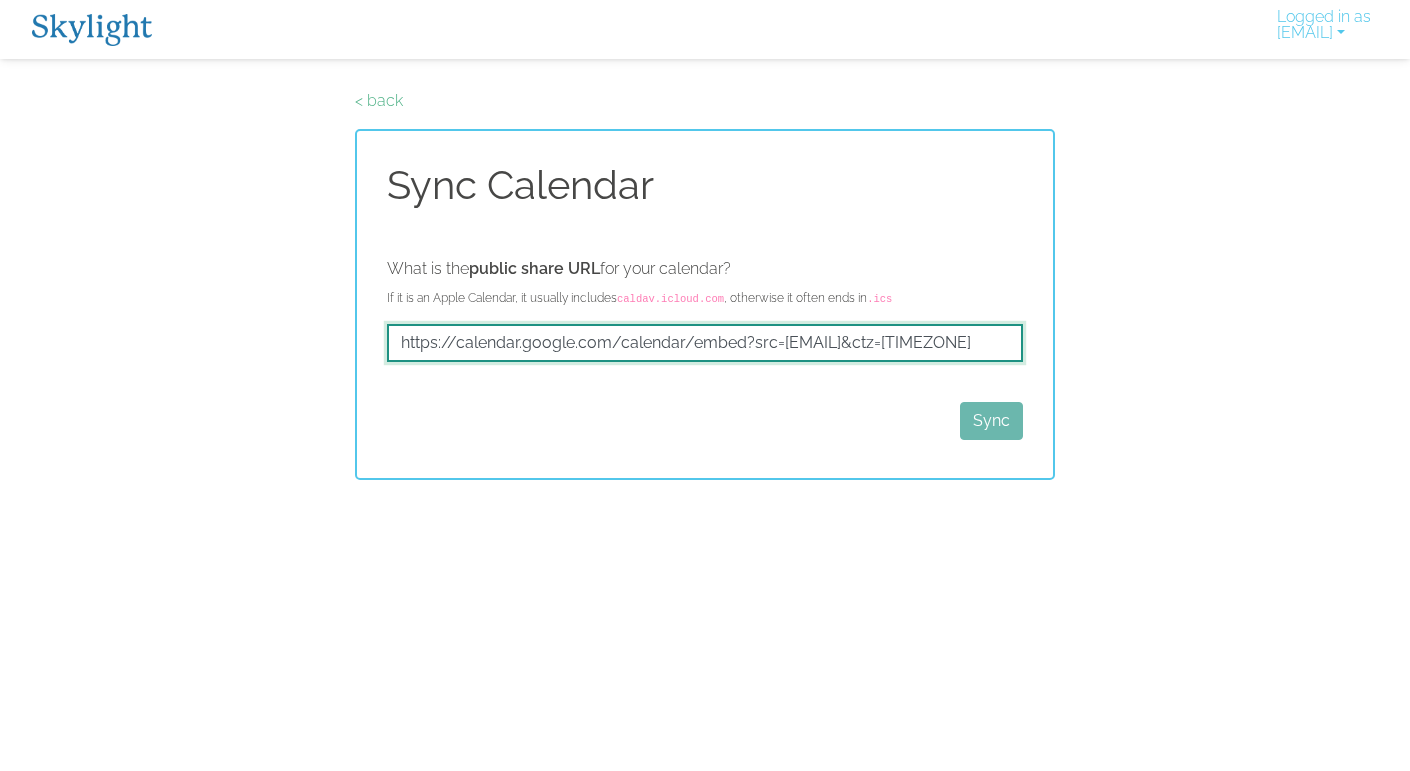 scroll, scrollTop: 0, scrollLeft: 759, axis: horizontal 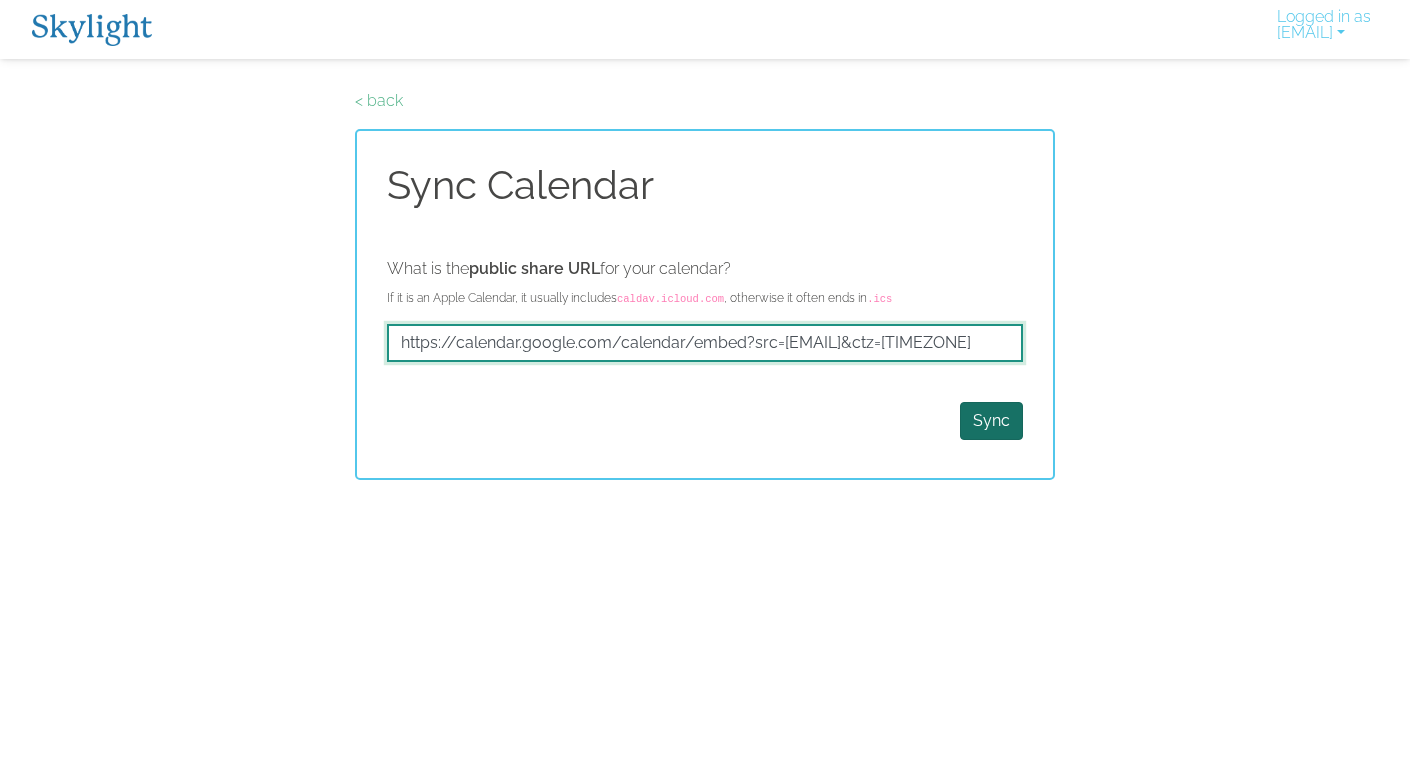 type on "https://calendar.google.com/calendar/embed?src=e457e3acfe8478b0fa127ded50c0e5a3d528d797adf53b8659803d69831e40f2%40group.calendar.google.com&ctz=America%2FChicago" 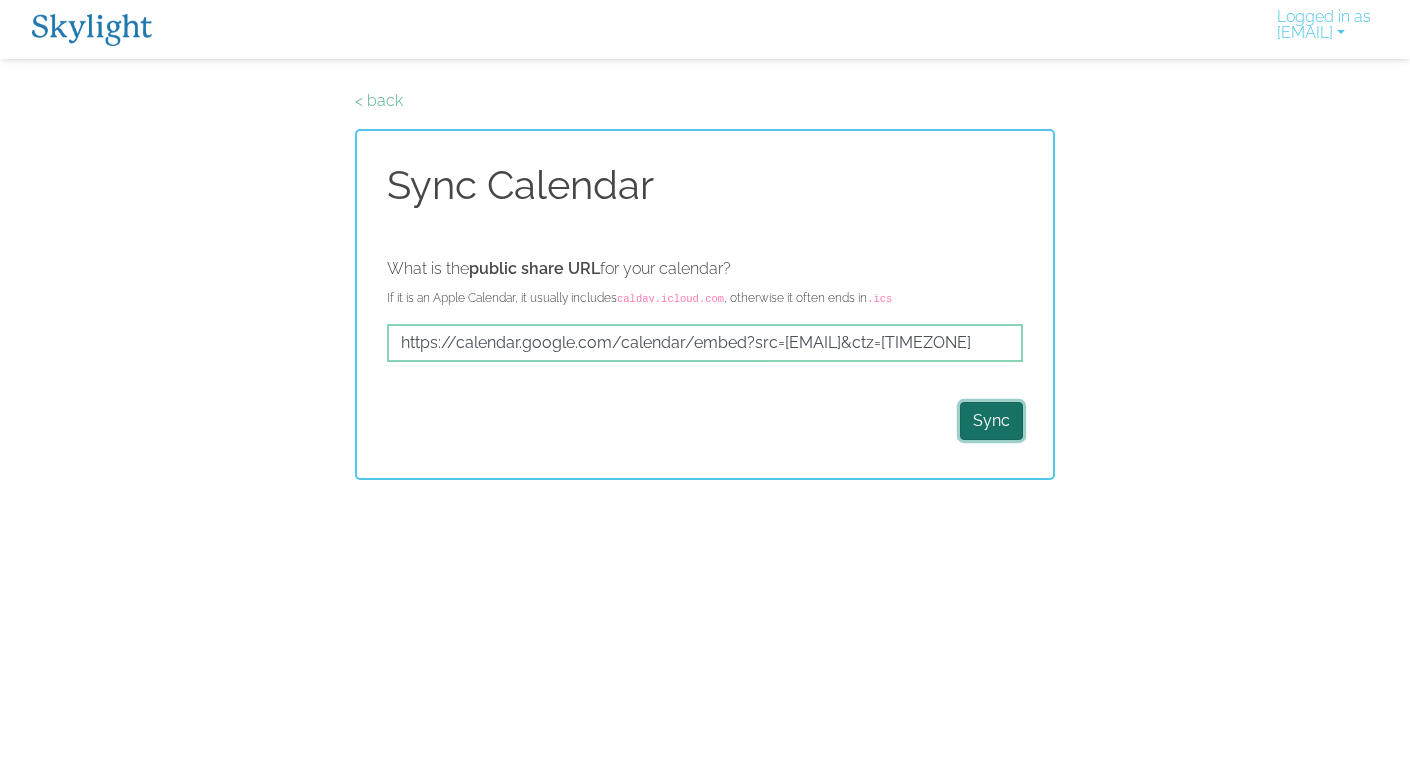 click on "Sync" at bounding box center (991, 421) 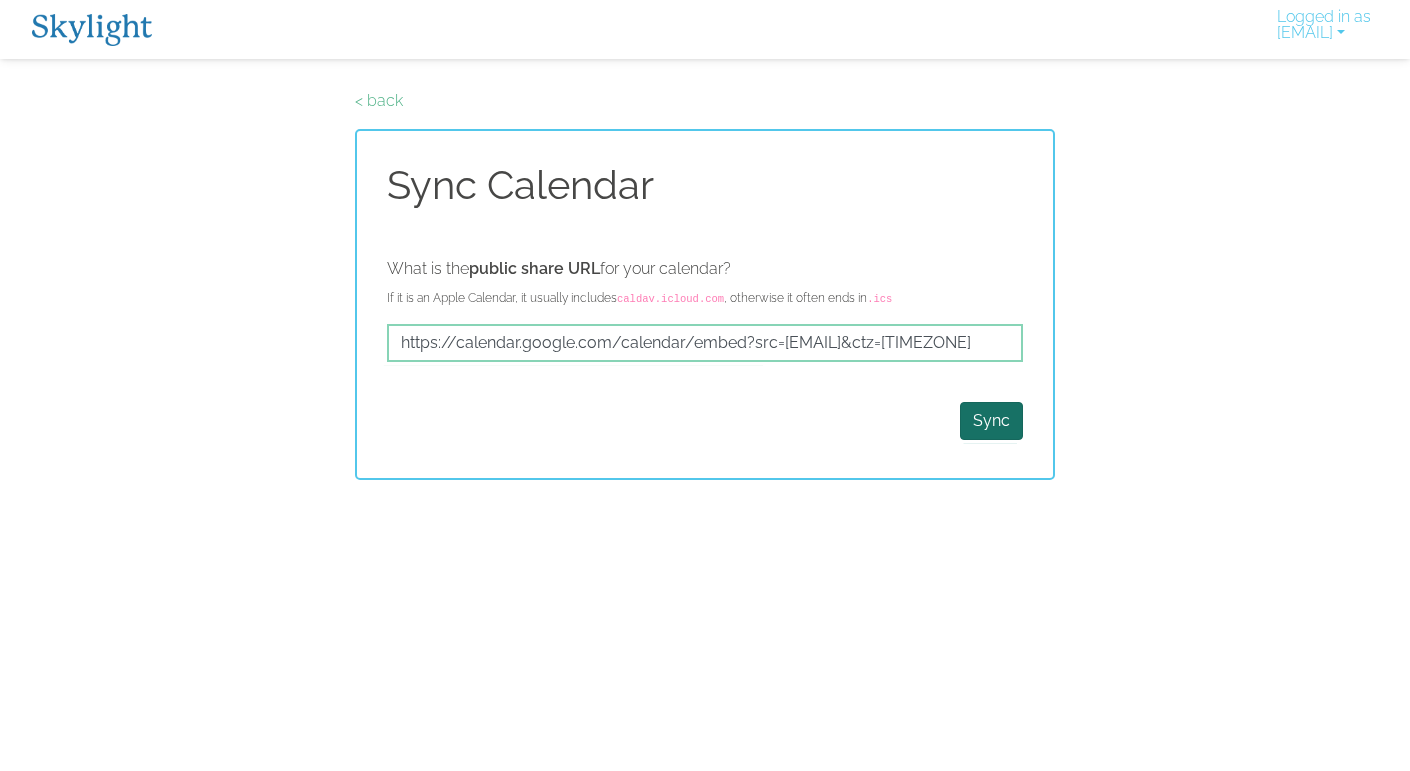 scroll, scrollTop: 0, scrollLeft: 0, axis: both 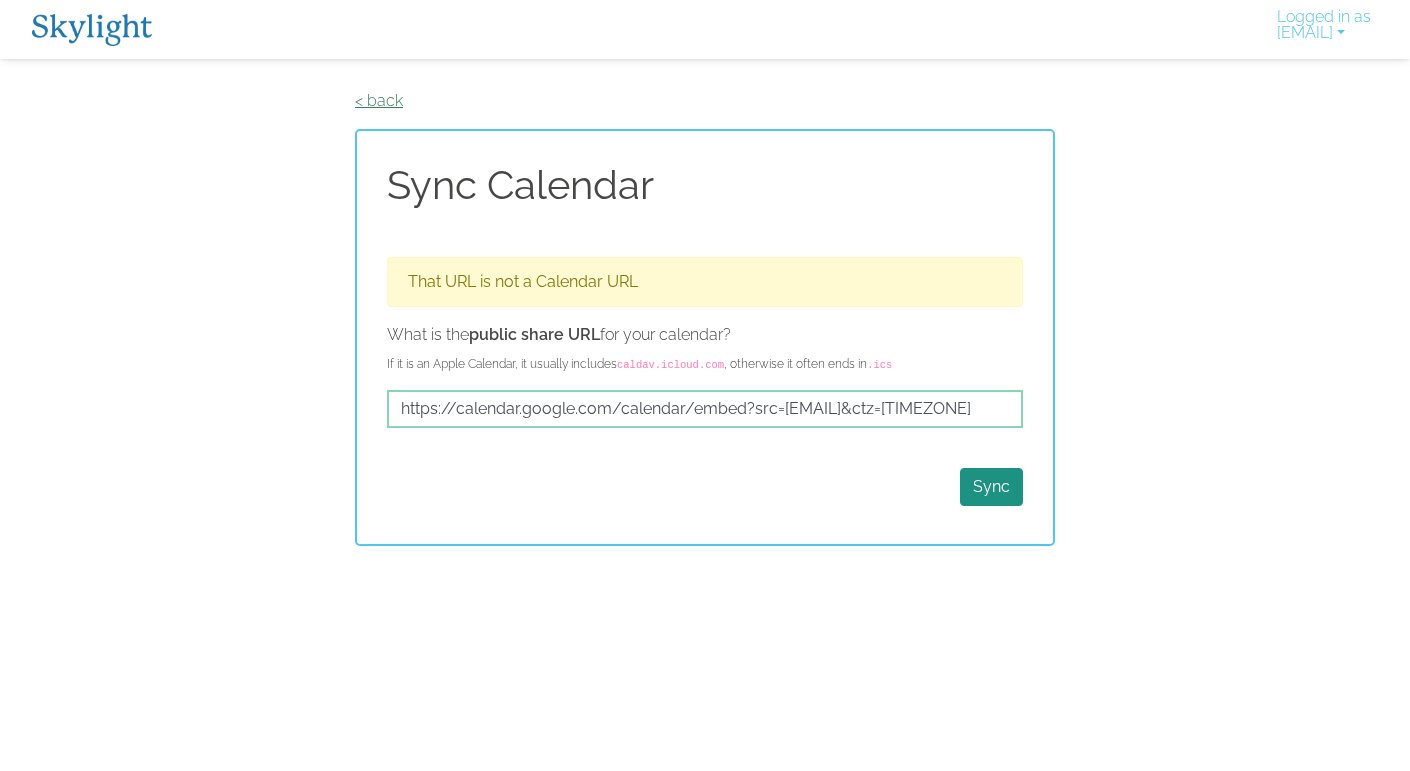 click on "< back" at bounding box center [379, 100] 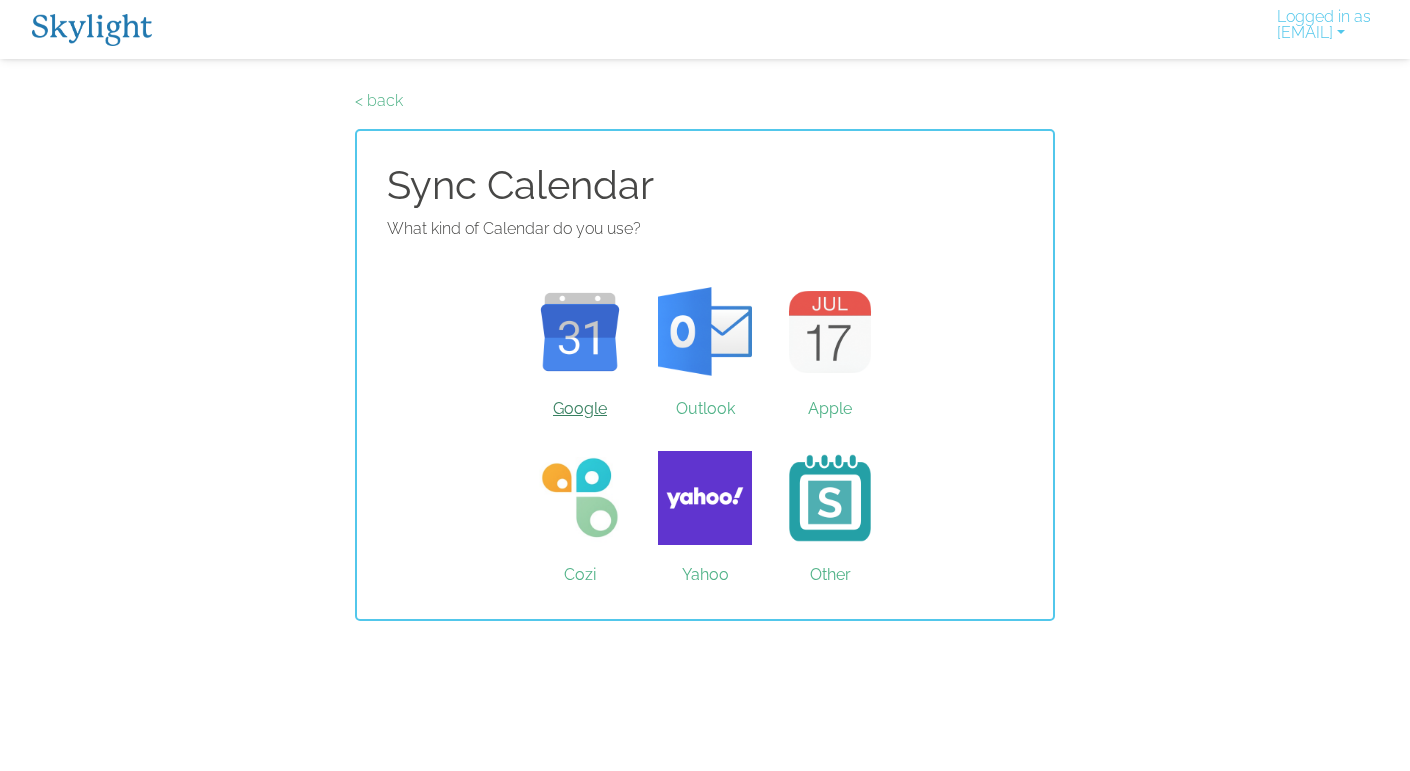 click on "Google" at bounding box center (580, 332) 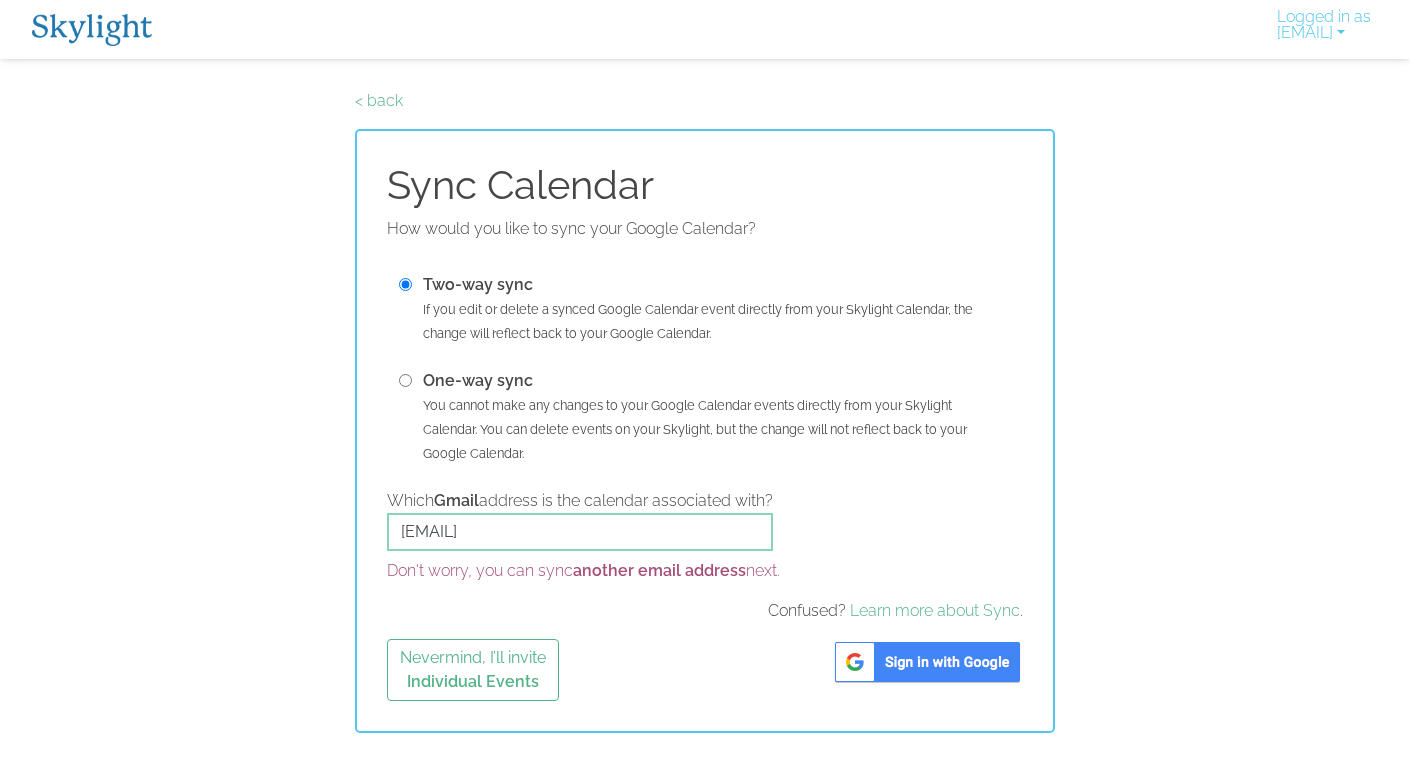 click at bounding box center [927, 662] 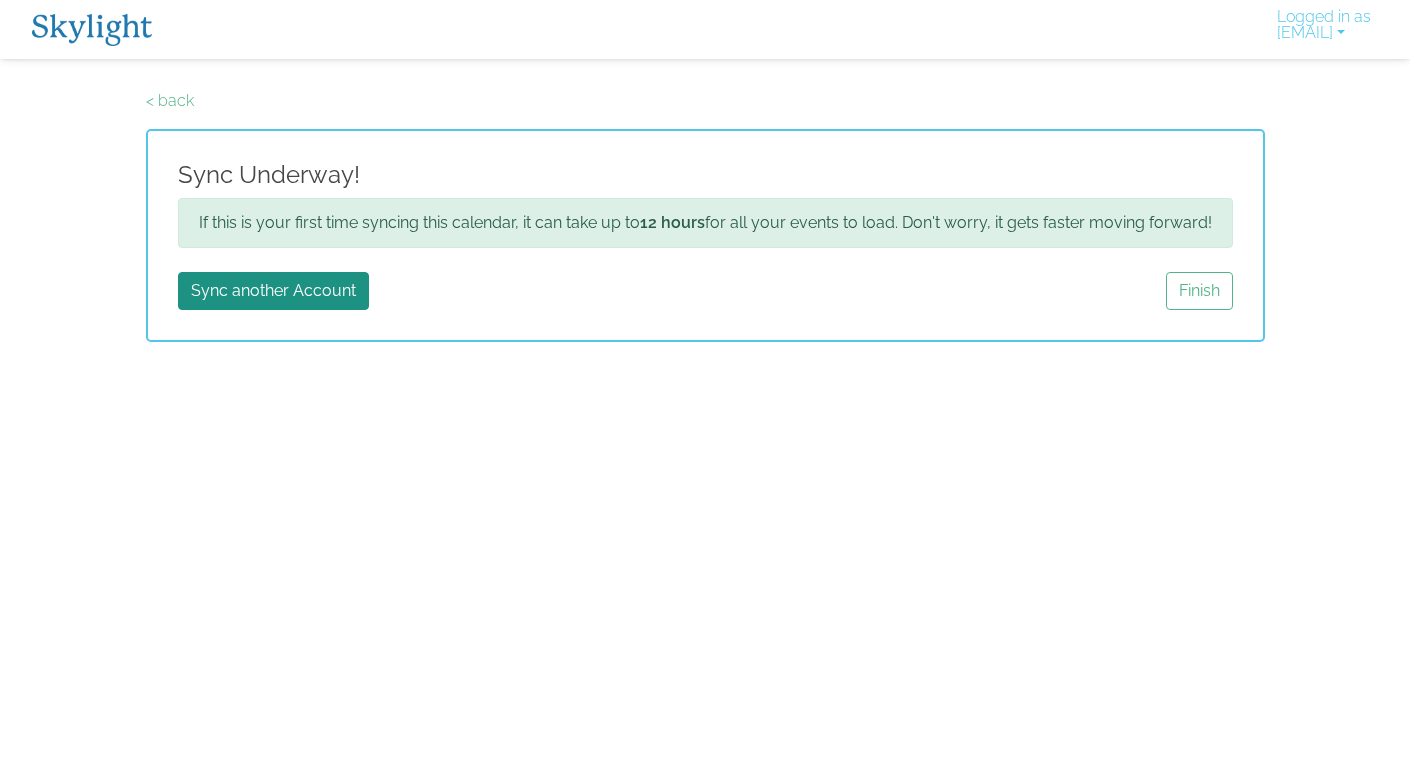 scroll, scrollTop: 0, scrollLeft: 0, axis: both 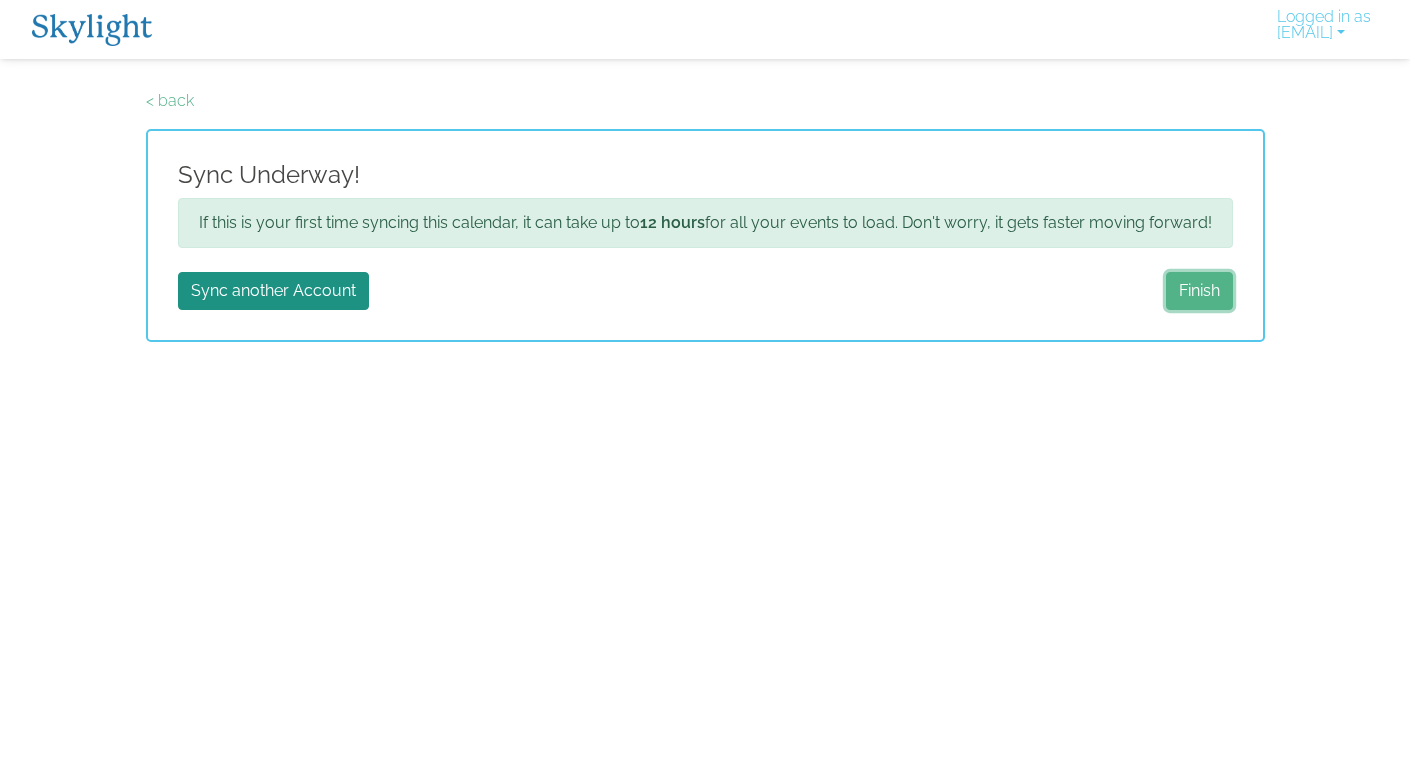 click on "Finish" at bounding box center (1199, 291) 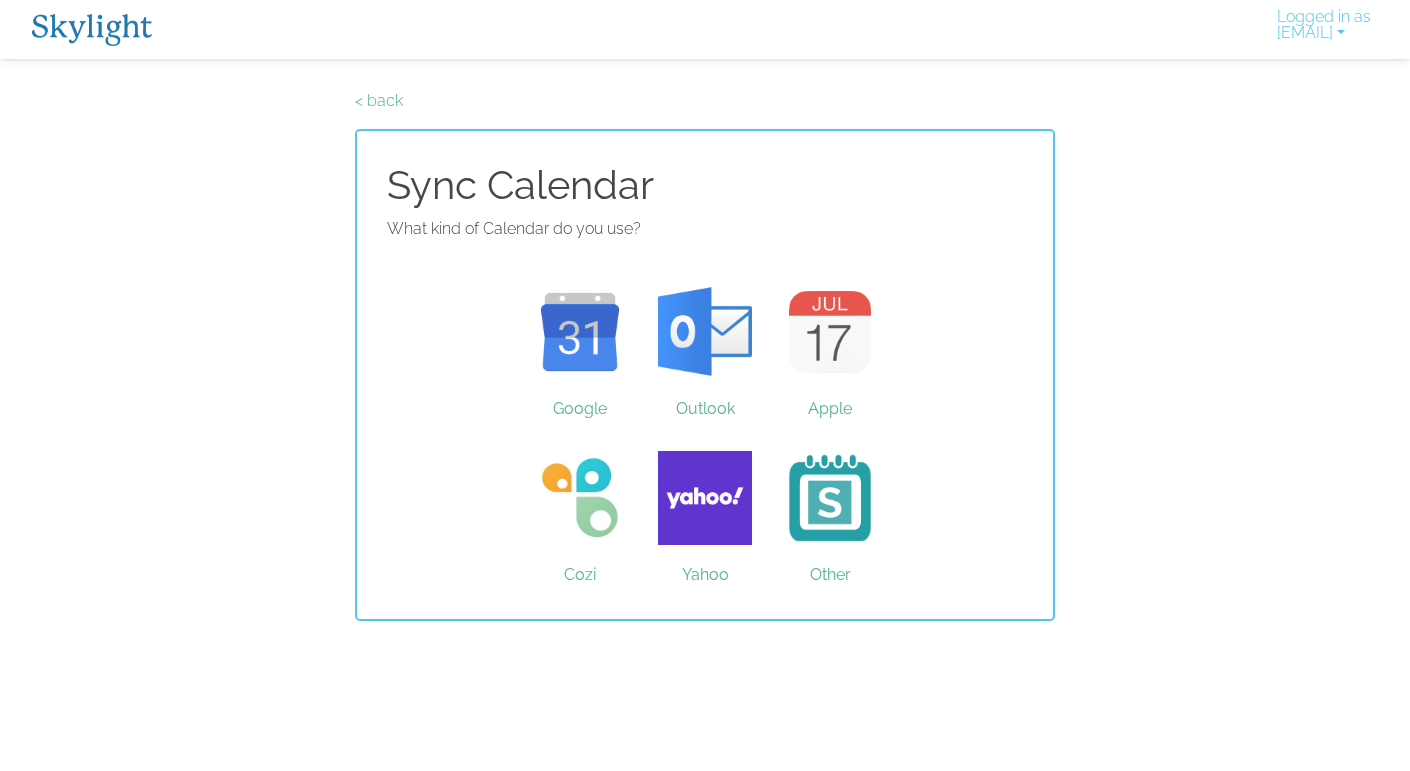 scroll, scrollTop: 0, scrollLeft: 0, axis: both 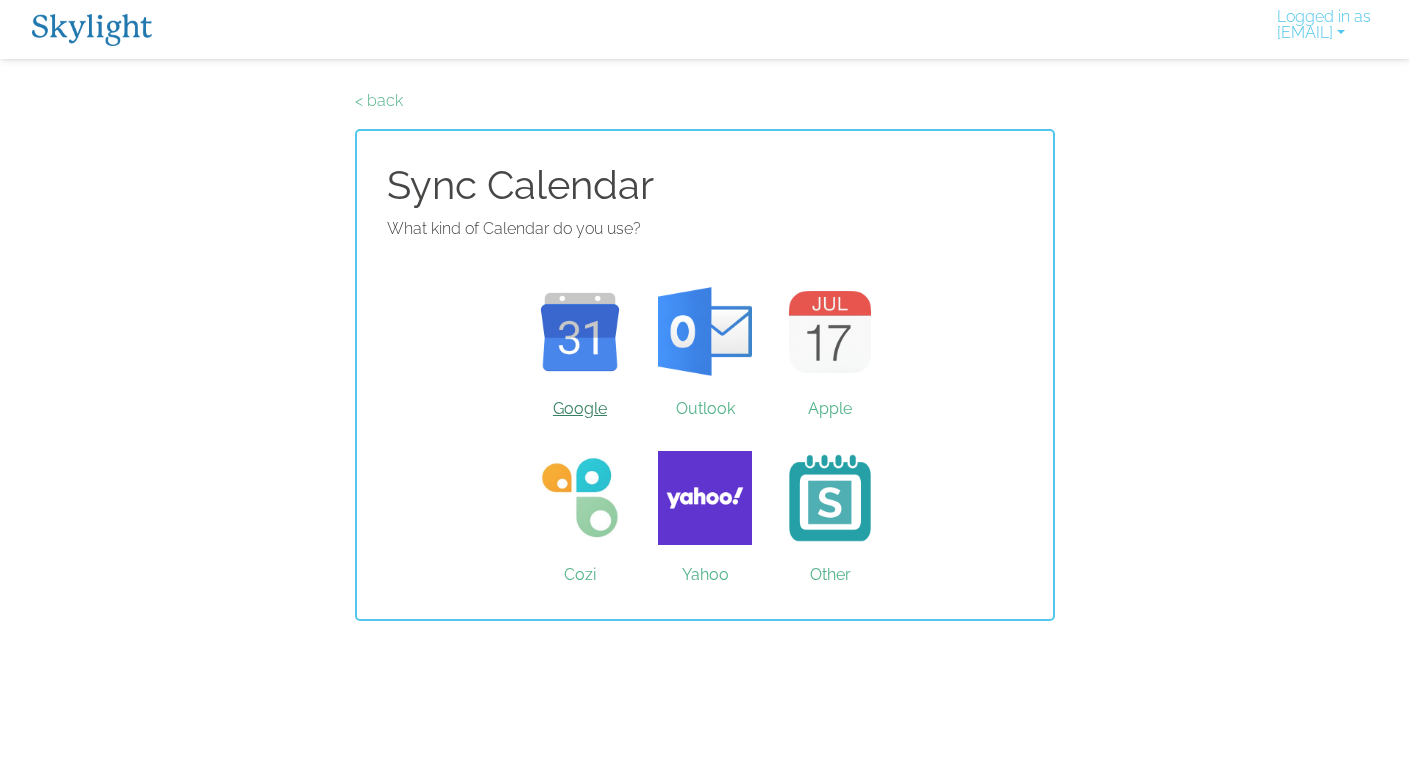 click on "Google" at bounding box center (580, 332) 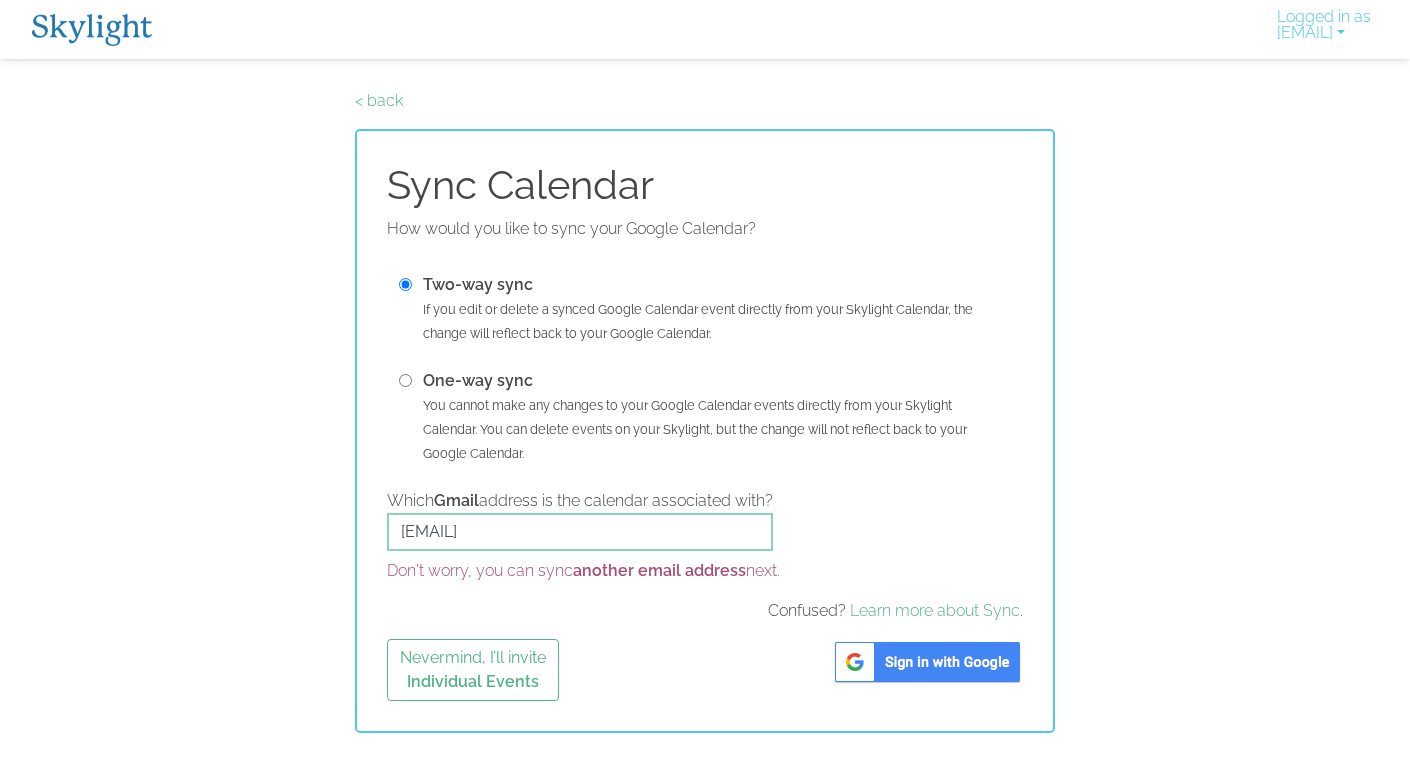 click at bounding box center (927, 662) 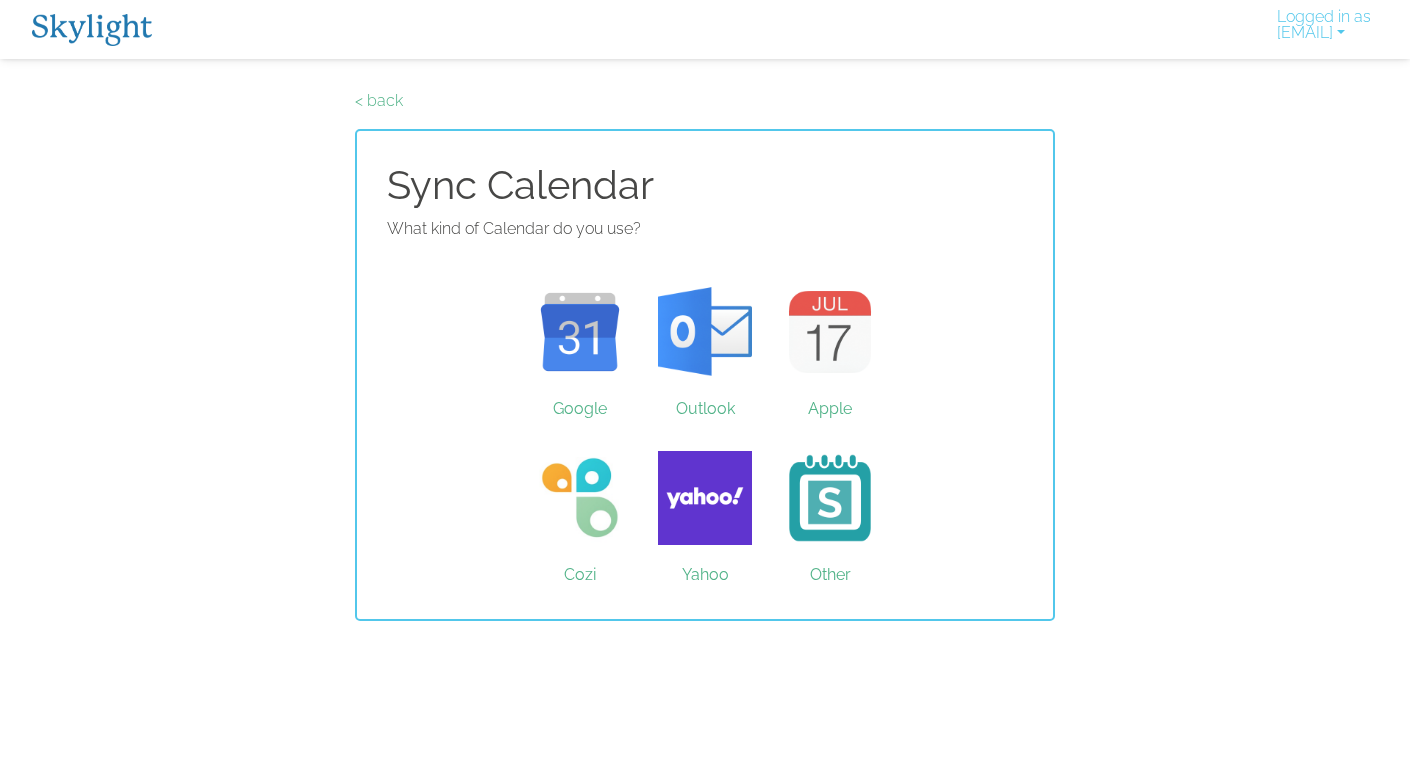 scroll, scrollTop: 0, scrollLeft: 0, axis: both 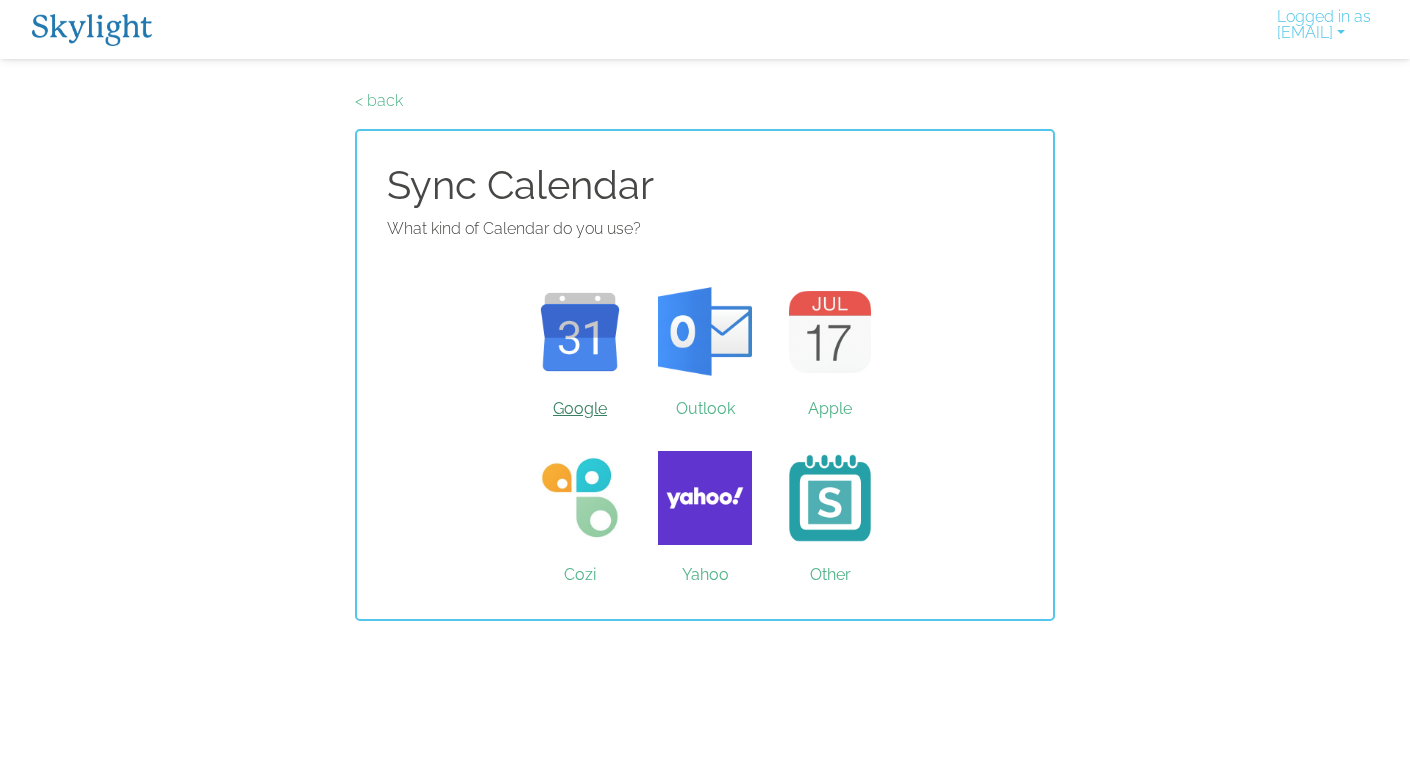 click on "Google" at bounding box center (580, 332) 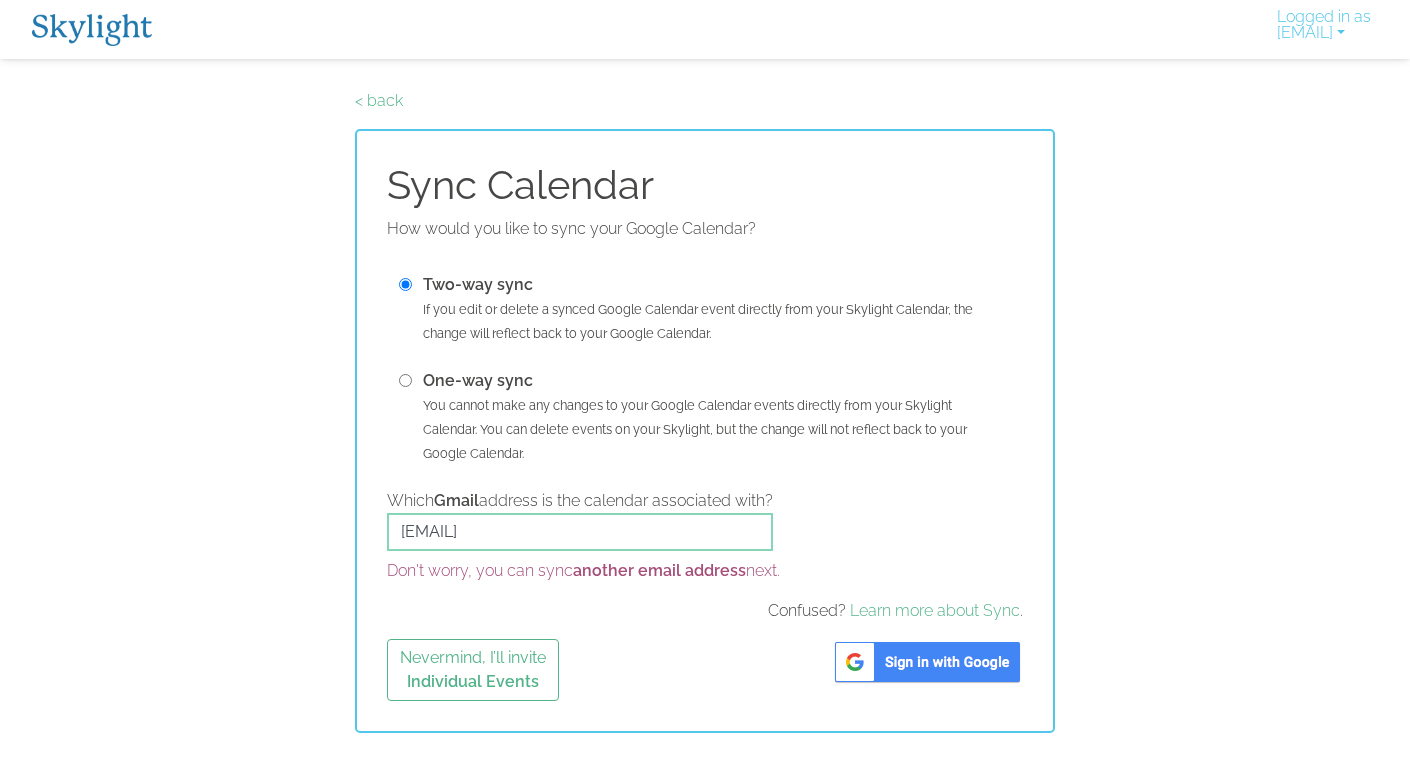 click at bounding box center (927, 662) 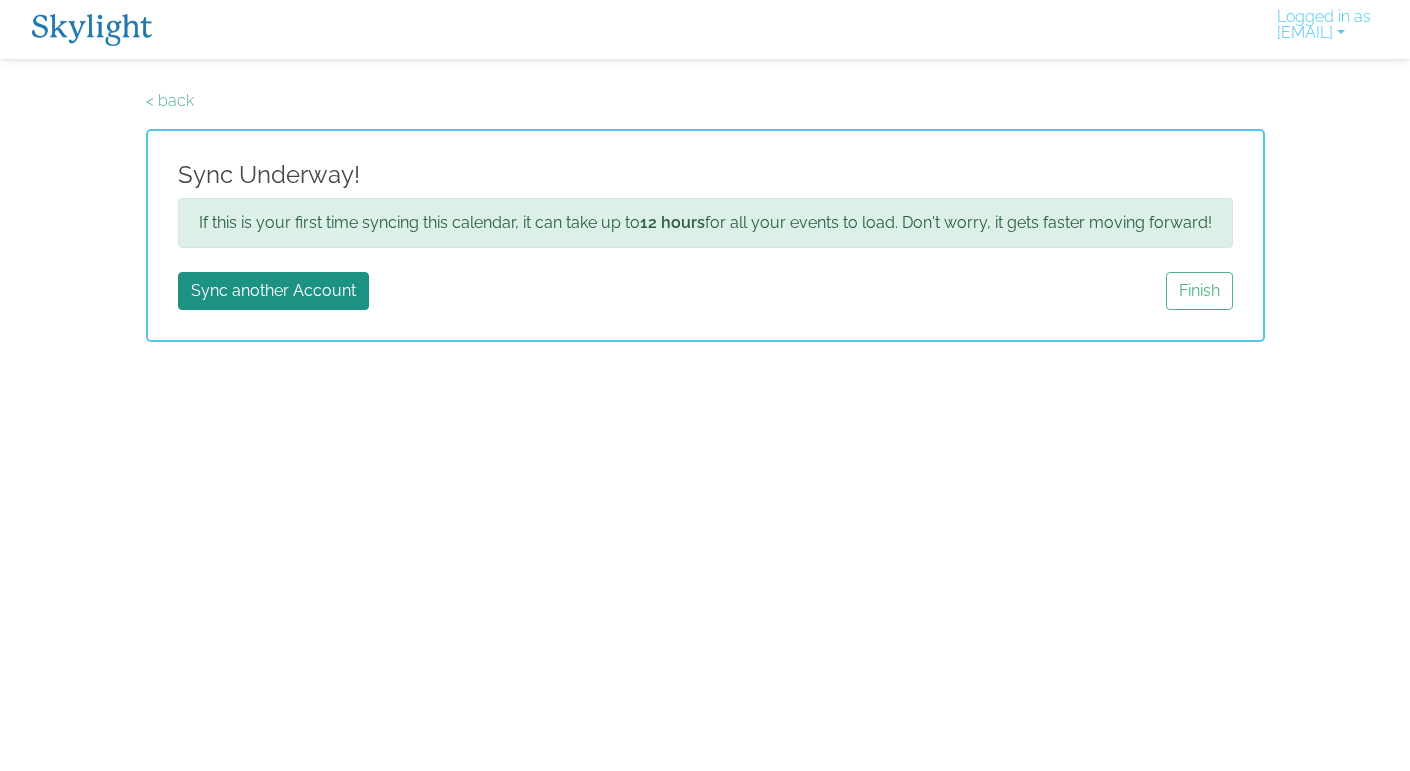 scroll, scrollTop: 0, scrollLeft: 0, axis: both 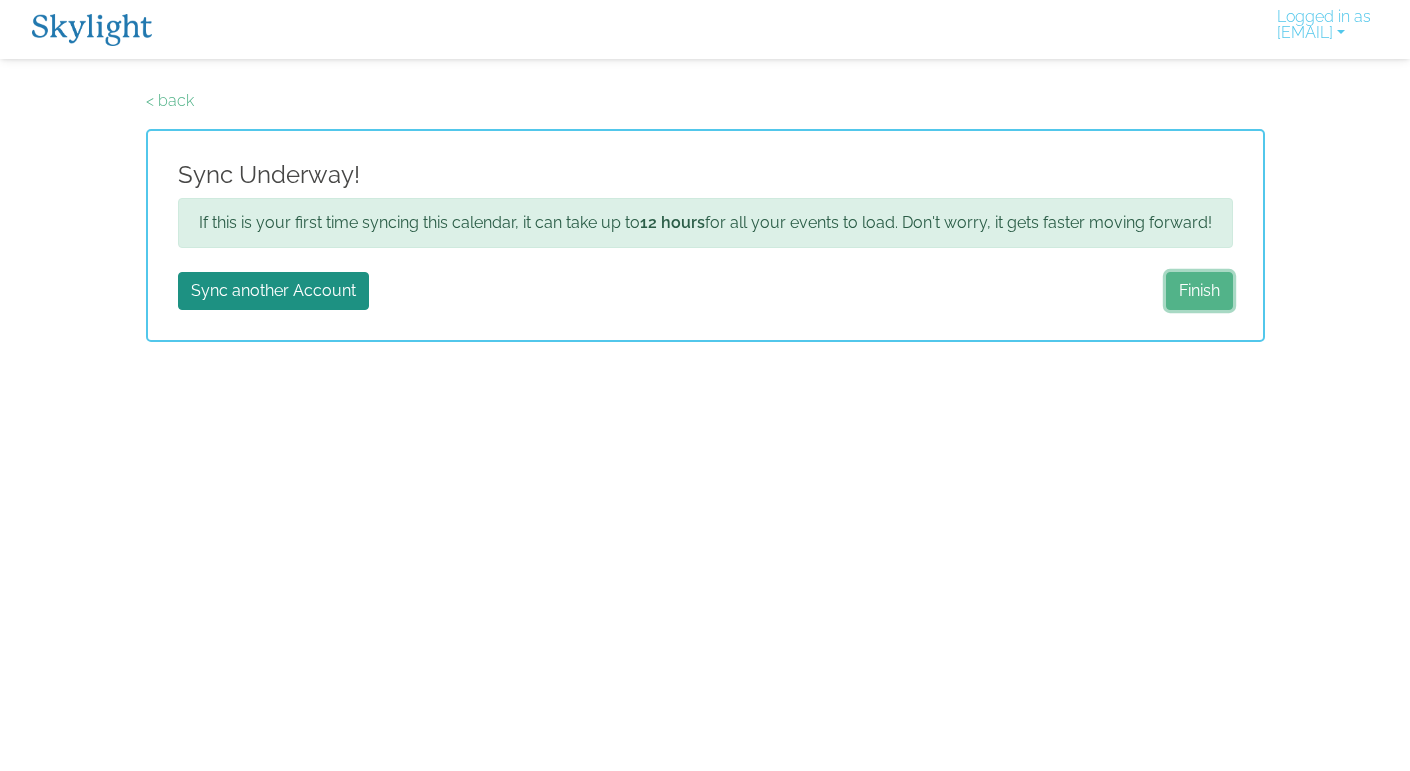 click on "Finish" at bounding box center [1199, 291] 